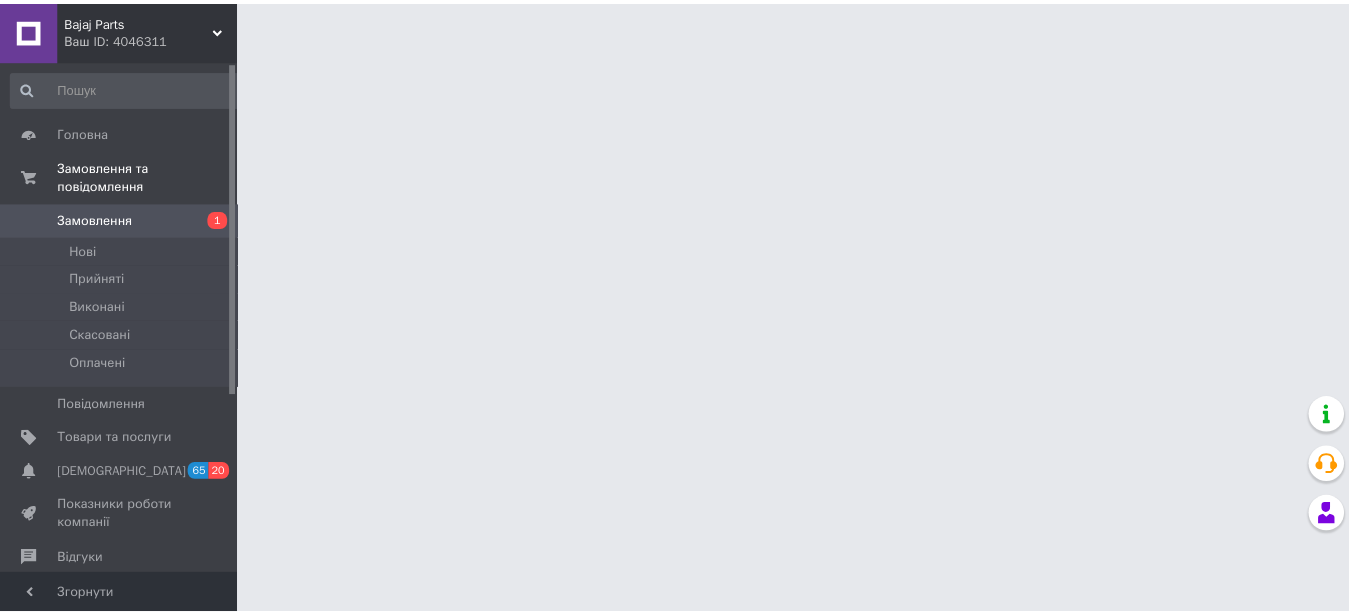scroll, scrollTop: 0, scrollLeft: 0, axis: both 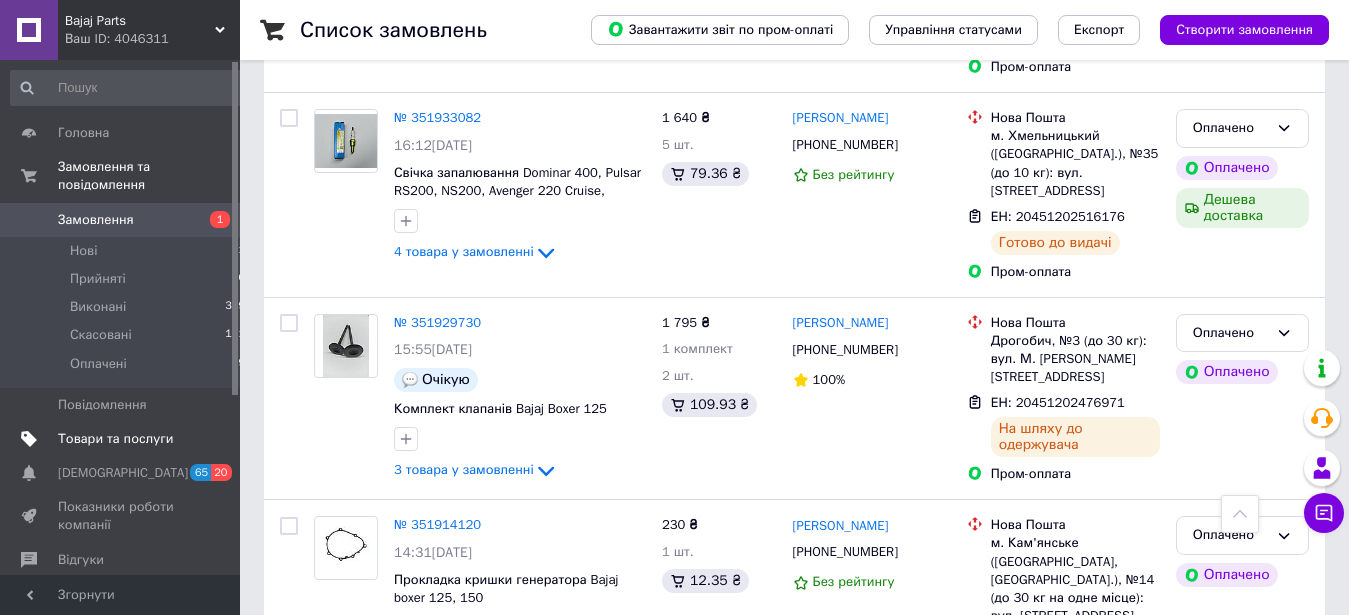 click on "Товари та послуги" at bounding box center [128, 439] 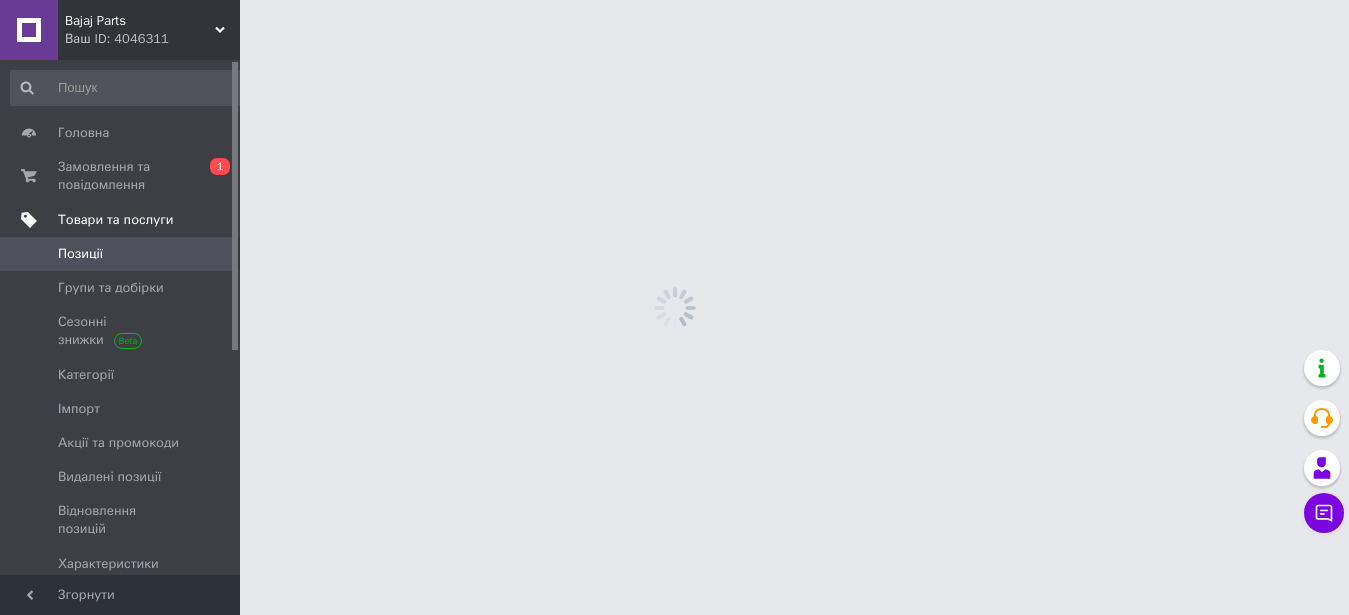 scroll, scrollTop: 0, scrollLeft: 0, axis: both 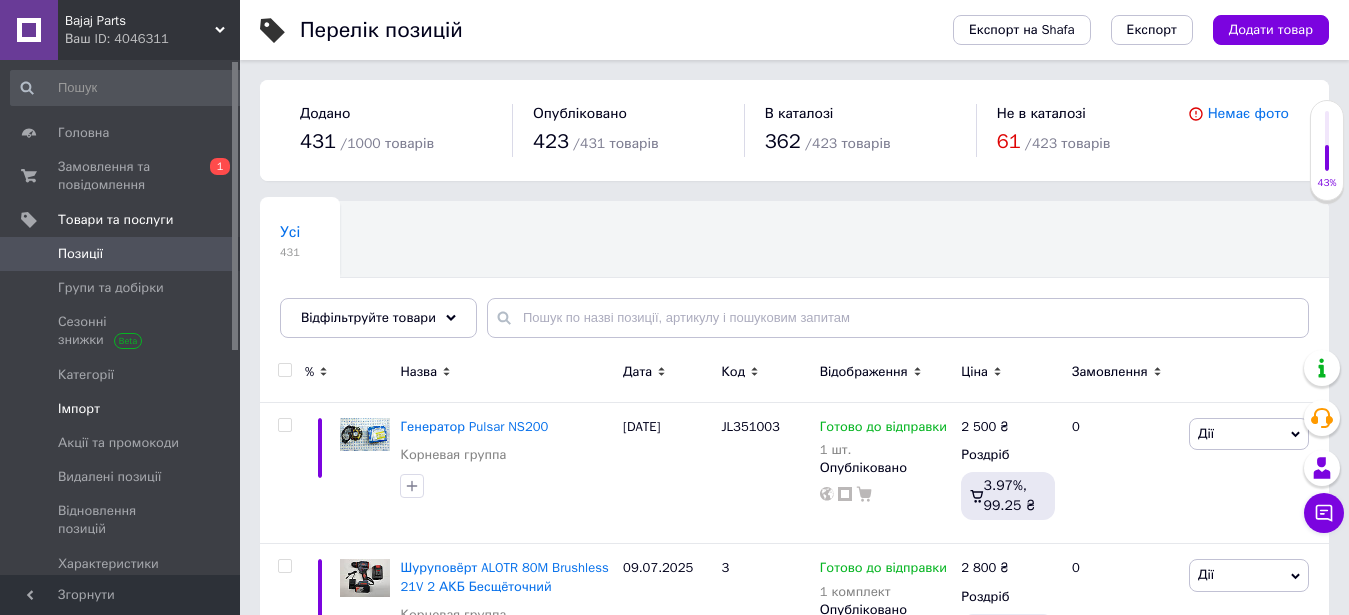 click at bounding box center (29, 409) 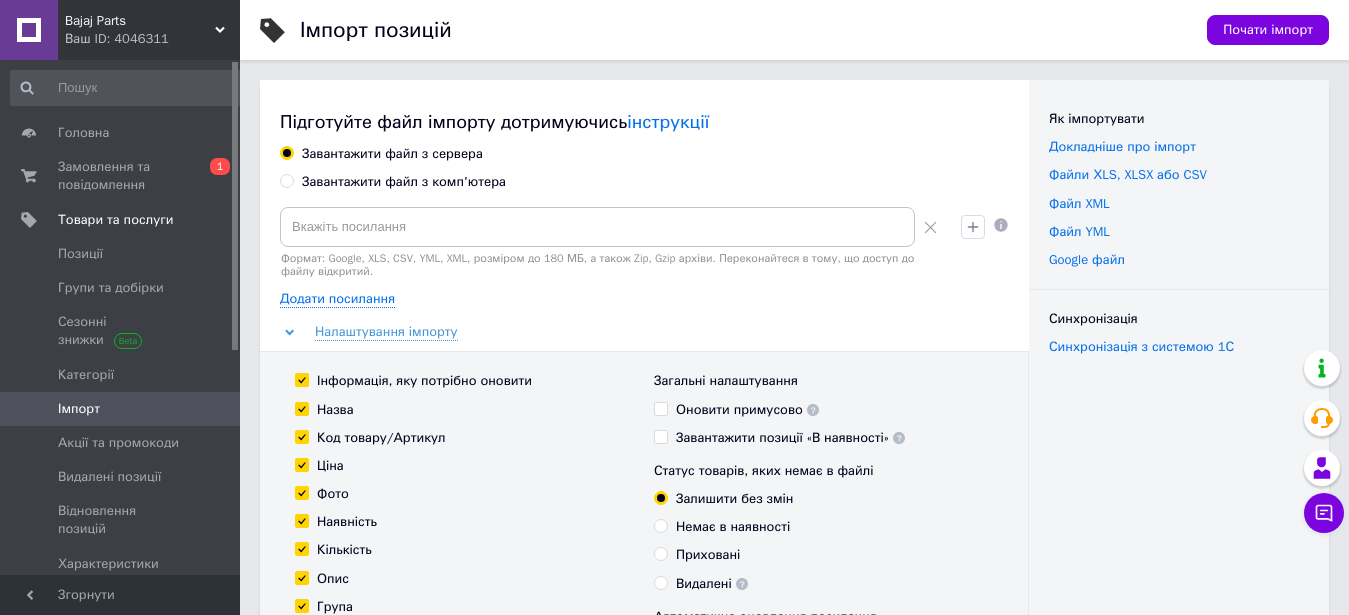 click on "Завантажити файл з комп'ютера" at bounding box center (286, 180) 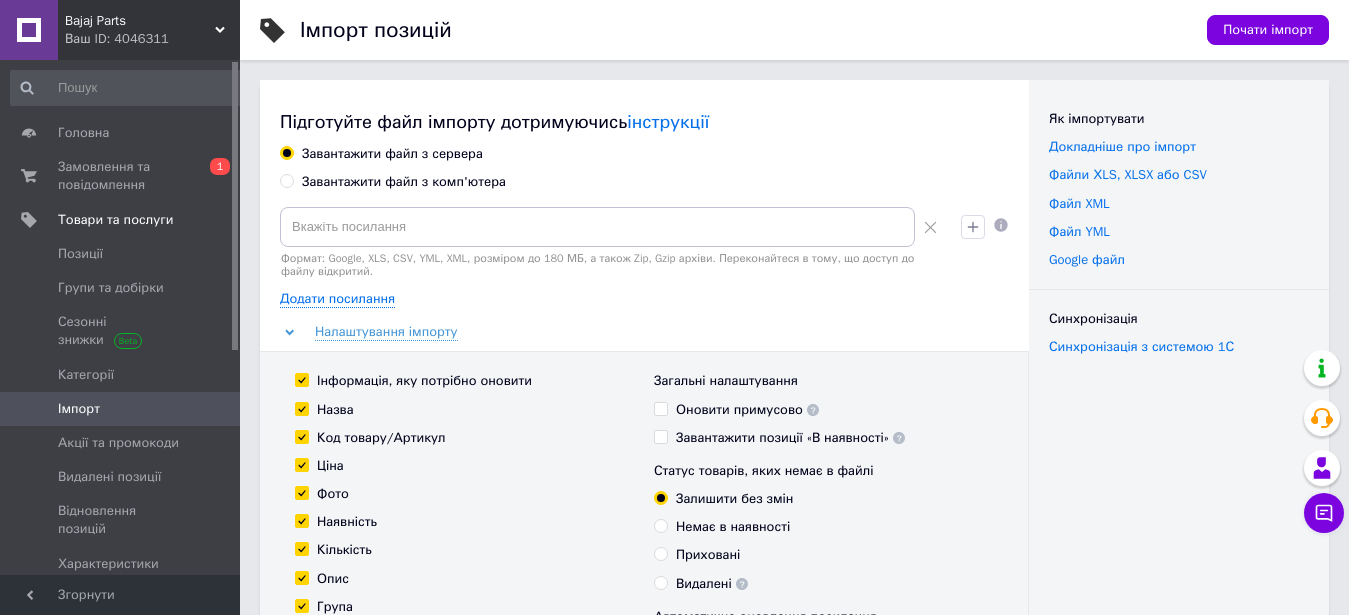 radio on "true" 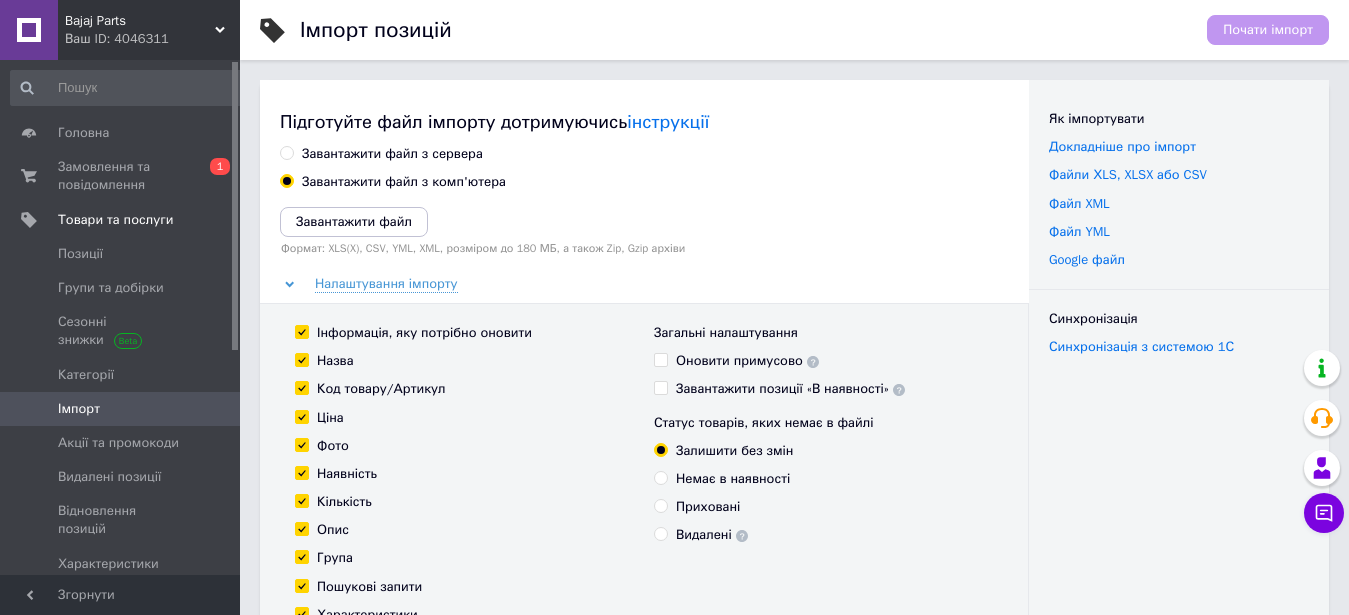drag, startPoint x: 405, startPoint y: 253, endPoint x: 436, endPoint y: 272, distance: 36.359318 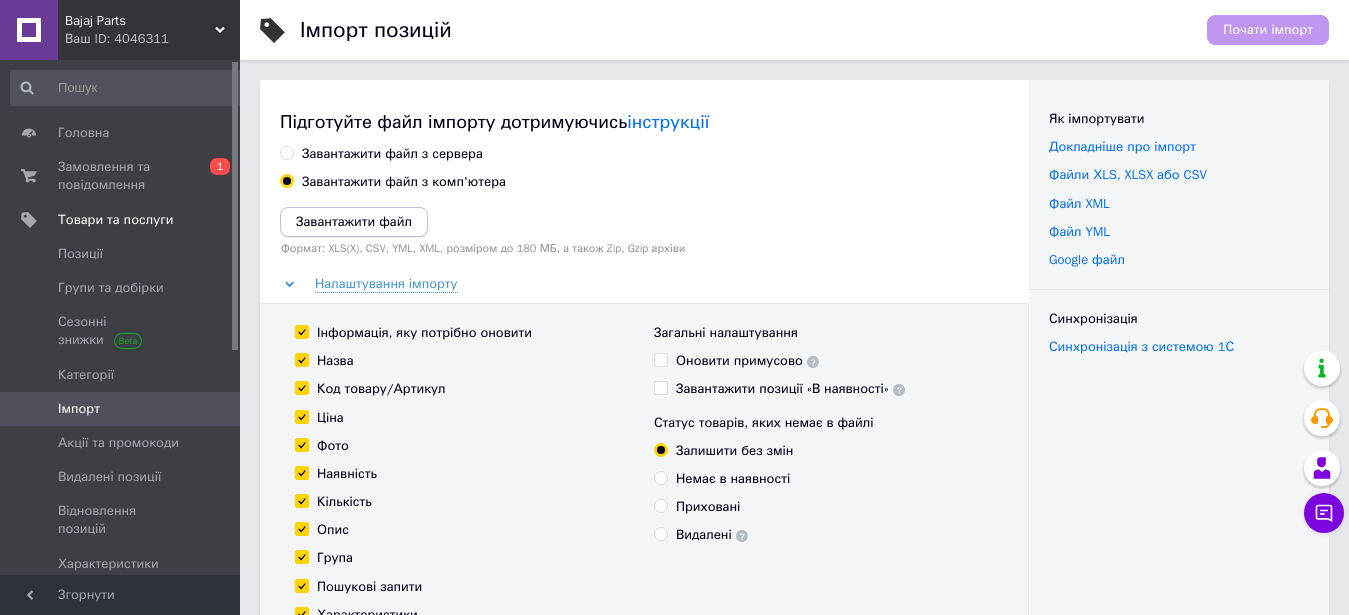 click on "Завантажити файл" at bounding box center [354, 221] 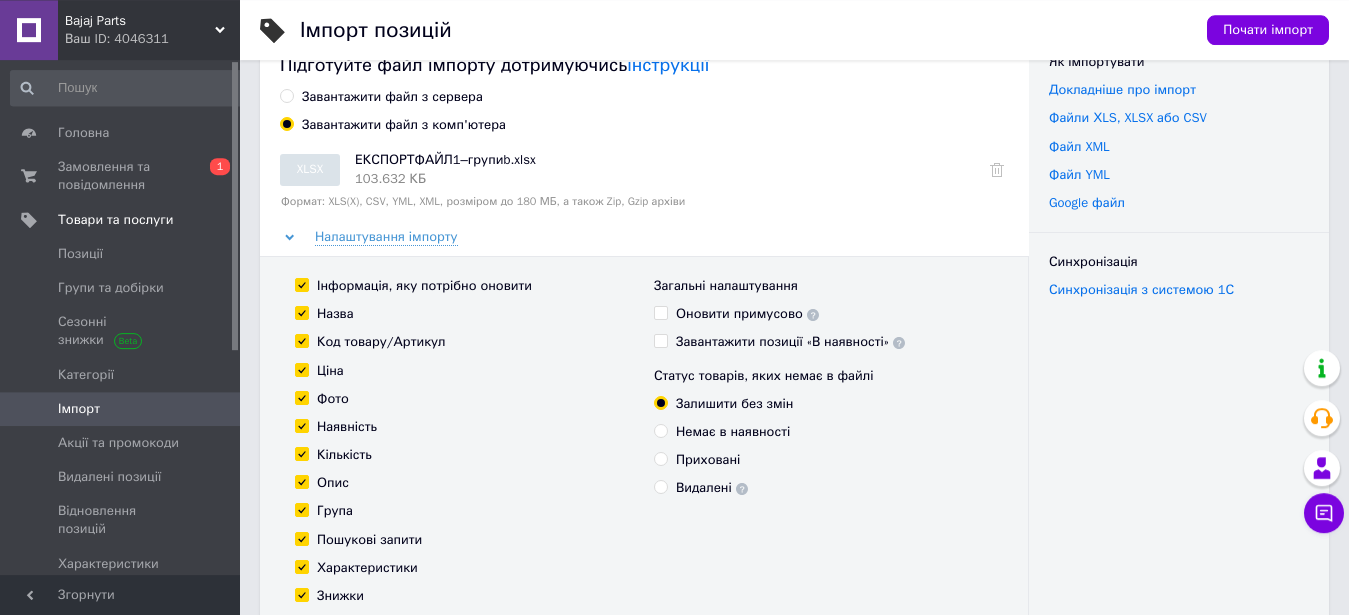 scroll, scrollTop: 102, scrollLeft: 0, axis: vertical 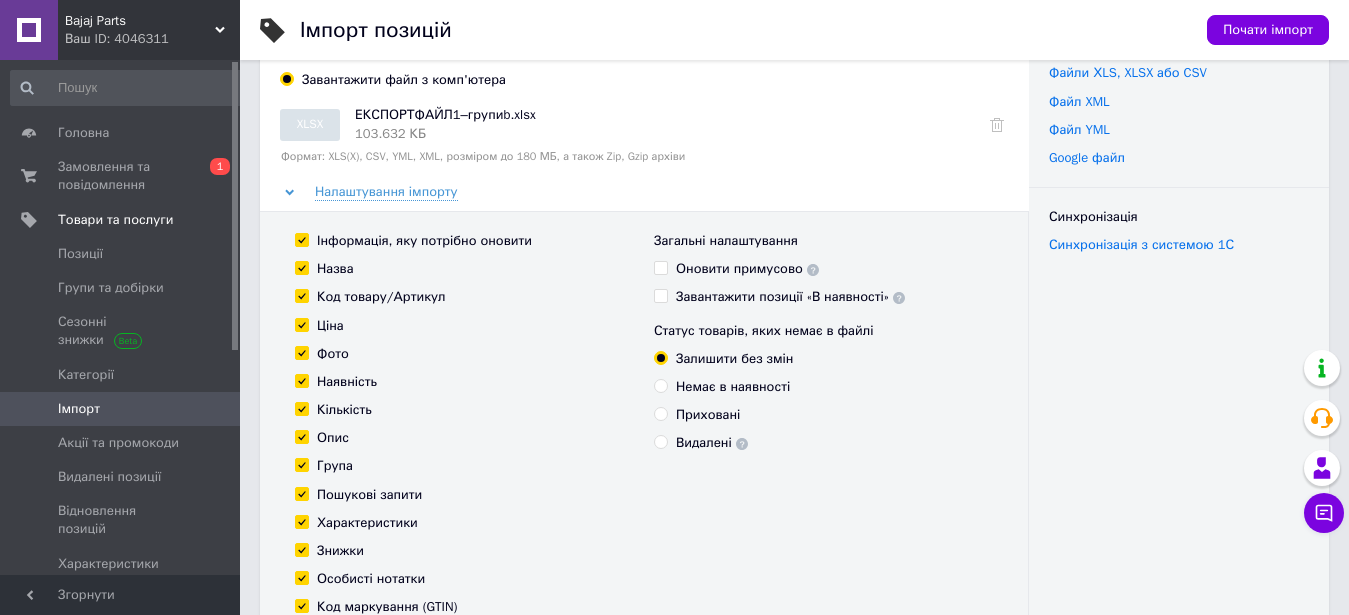 click on "Фото" at bounding box center (301, 352) 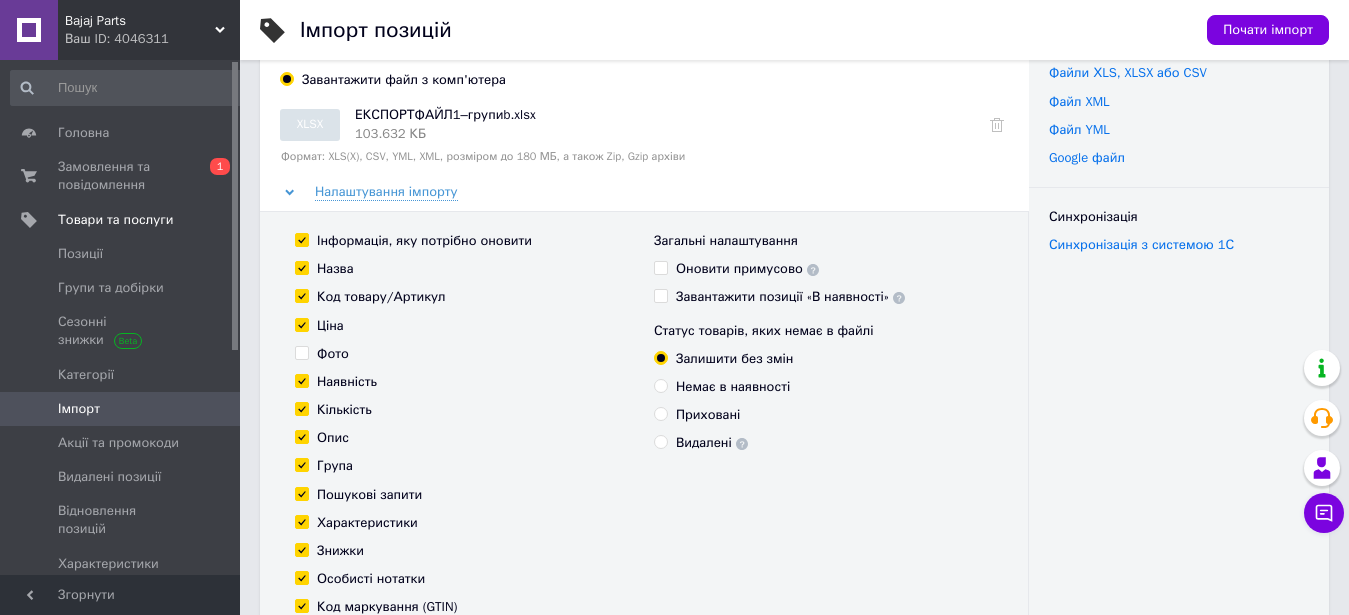 checkbox on "false" 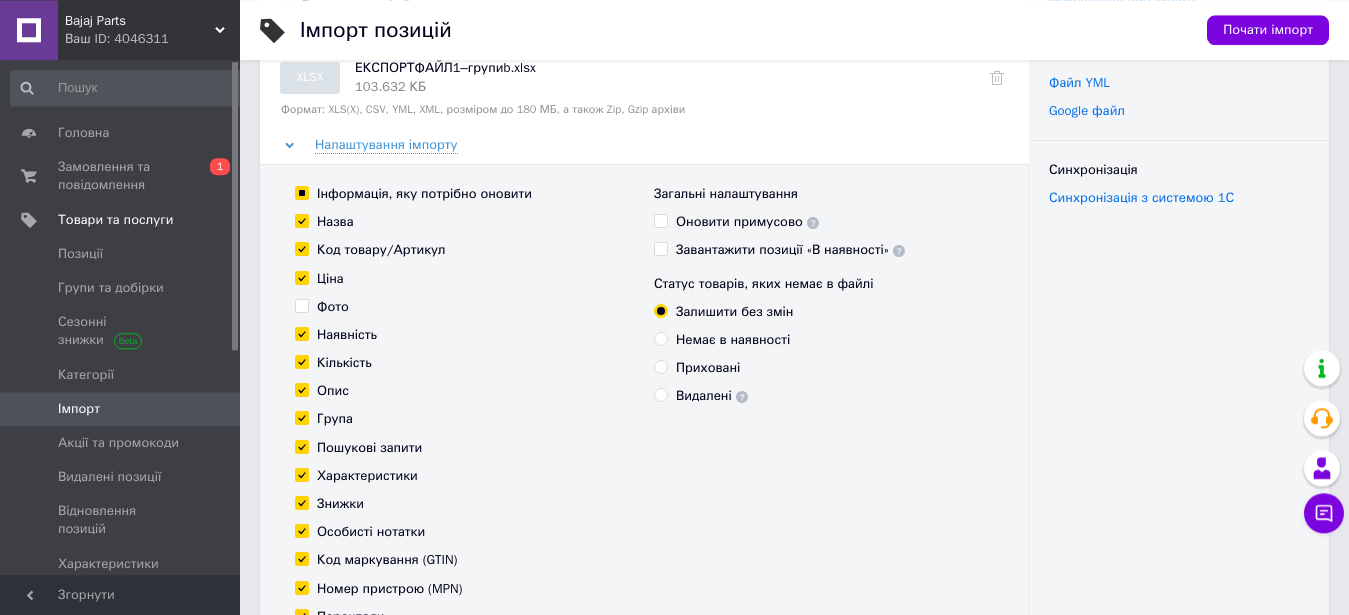 scroll, scrollTop: 204, scrollLeft: 0, axis: vertical 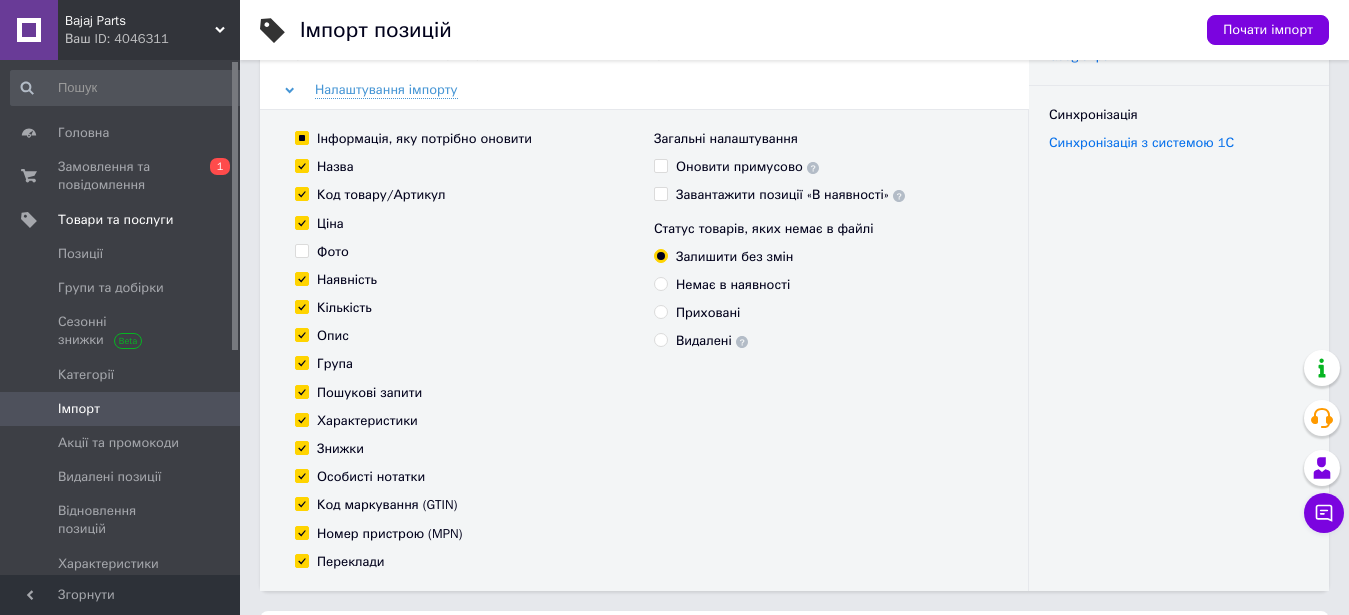 click on "Оновити примусово" at bounding box center [660, 165] 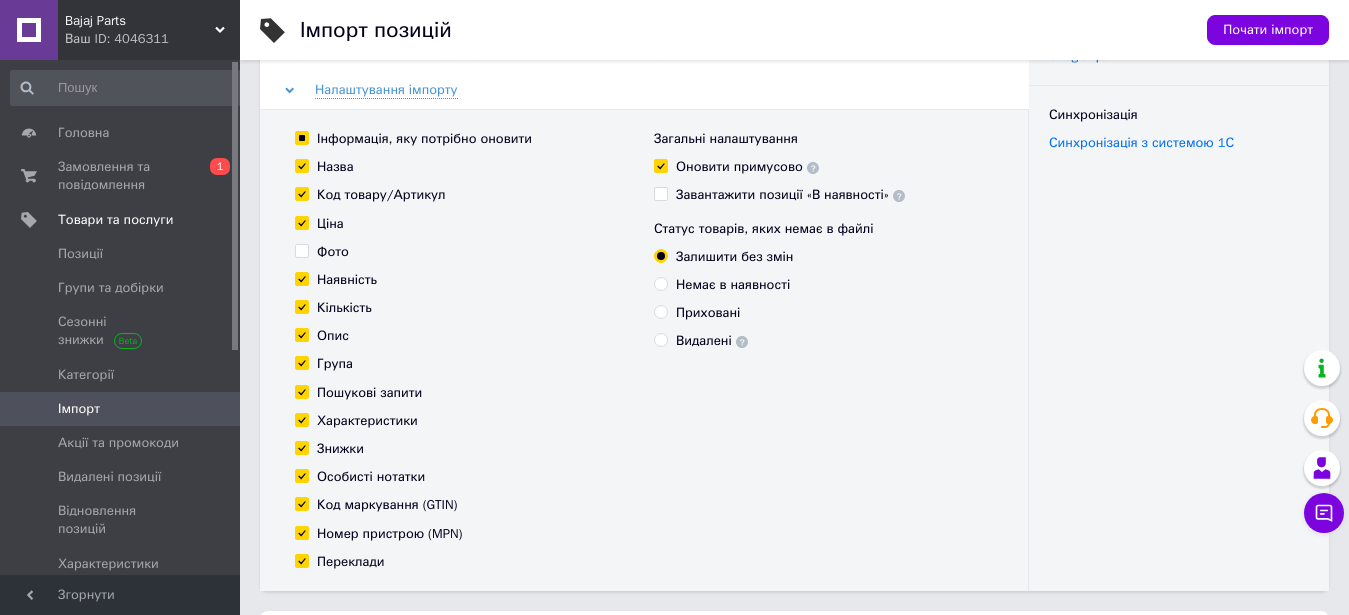 checkbox on "true" 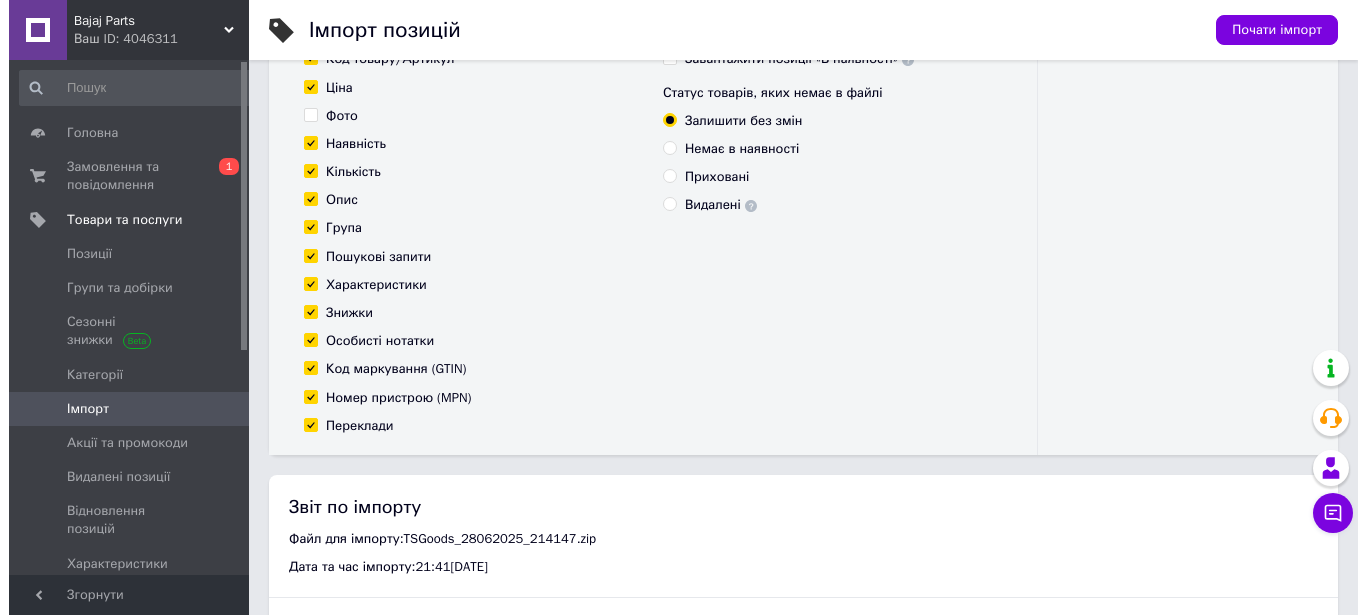 scroll, scrollTop: 0, scrollLeft: 0, axis: both 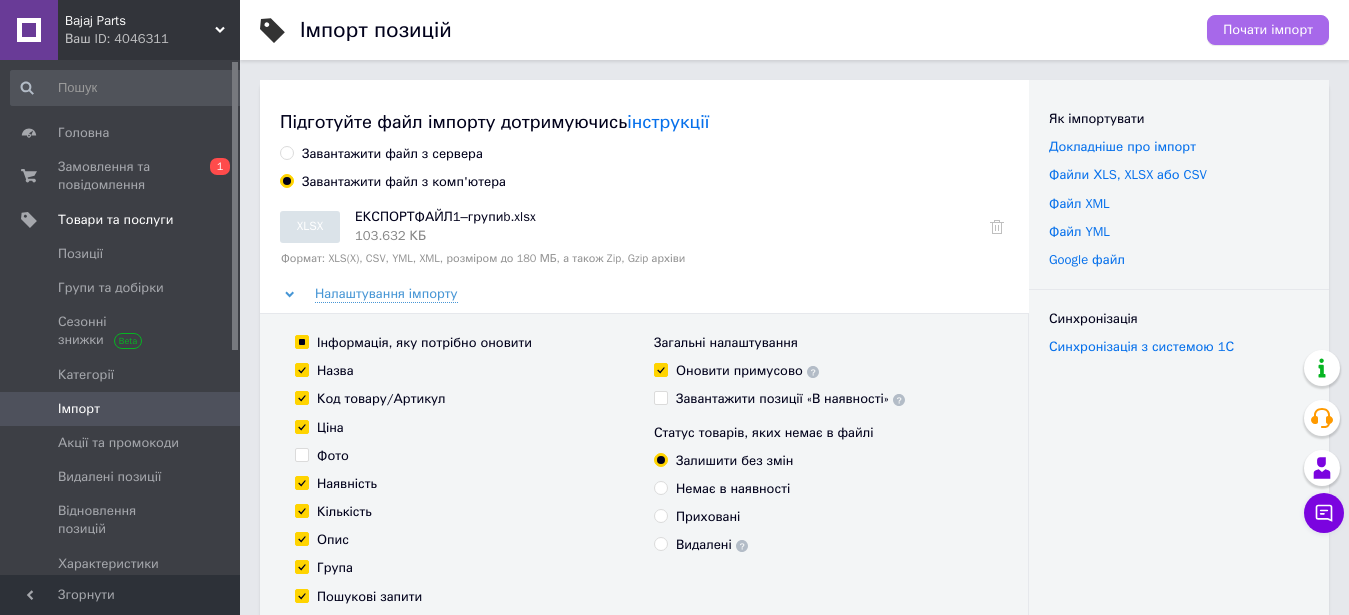 click on "Почати імпорт" at bounding box center (1268, 30) 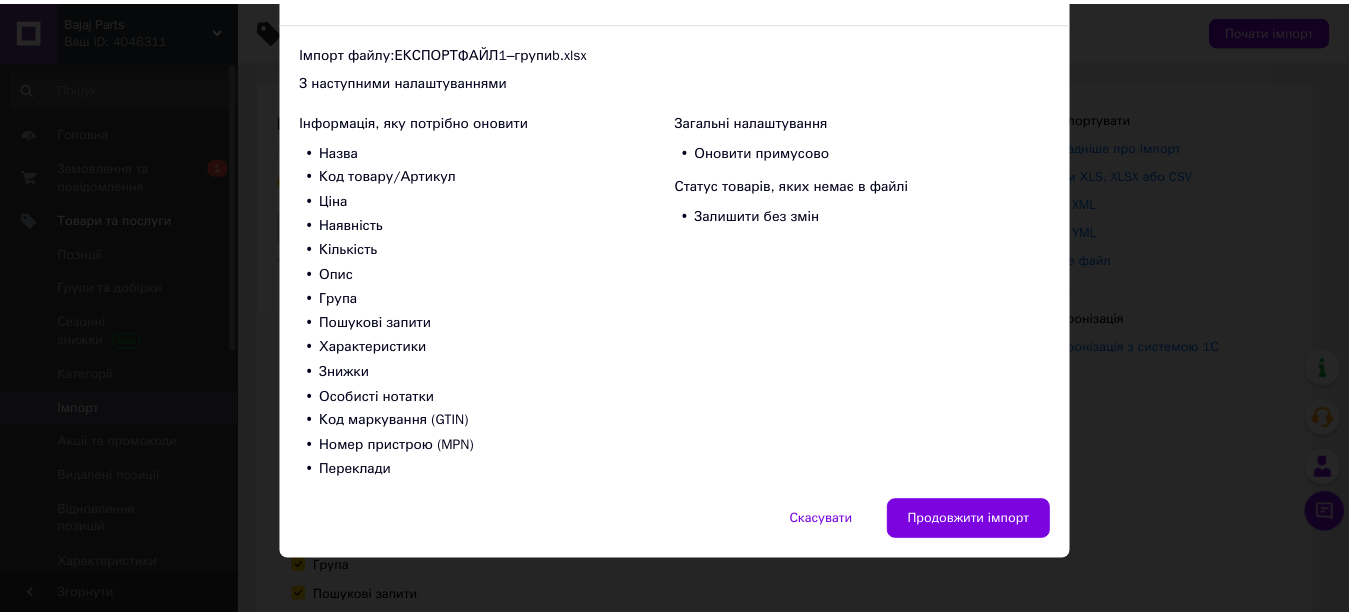 scroll, scrollTop: 135, scrollLeft: 0, axis: vertical 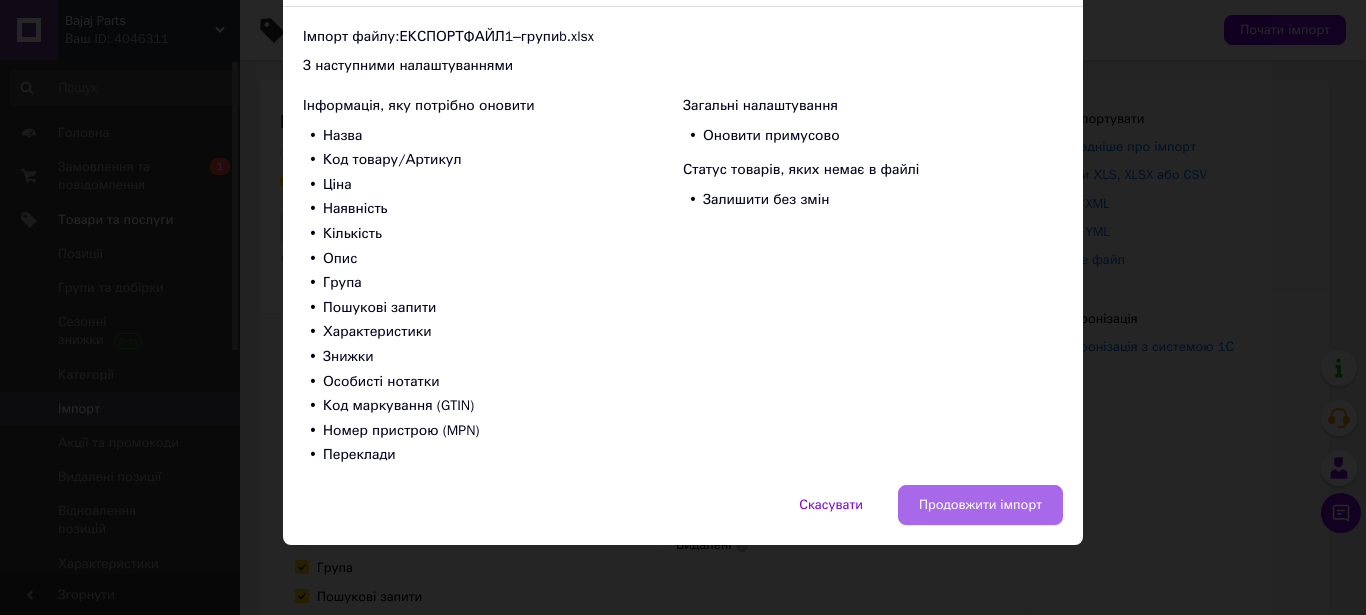 click on "Продовжити імпорт" at bounding box center [980, 505] 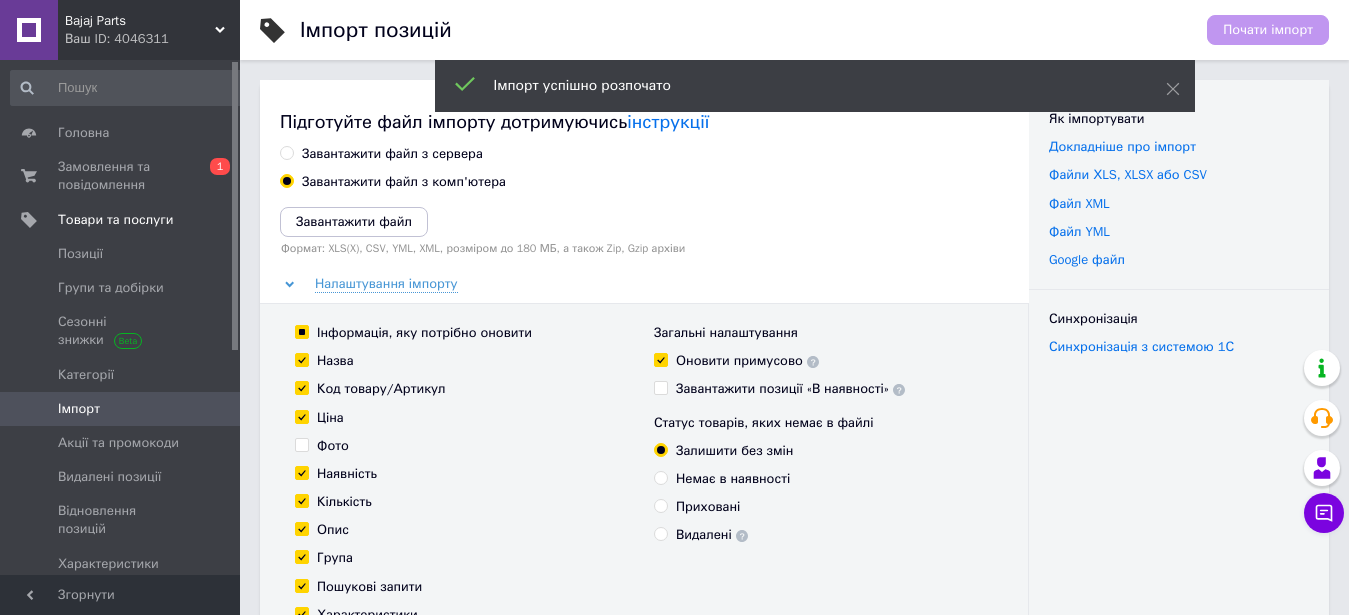 click on "Приховані" at bounding box center (823, 507) 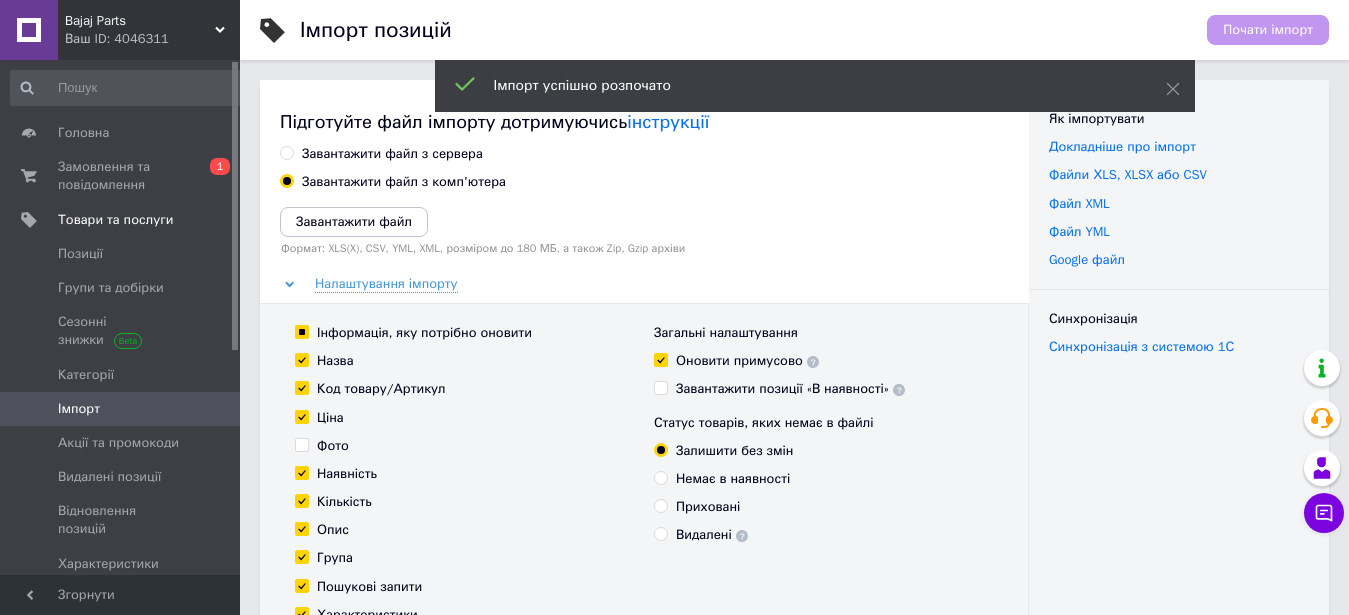 drag, startPoint x: 852, startPoint y: 269, endPoint x: 820, endPoint y: 246, distance: 39.40812 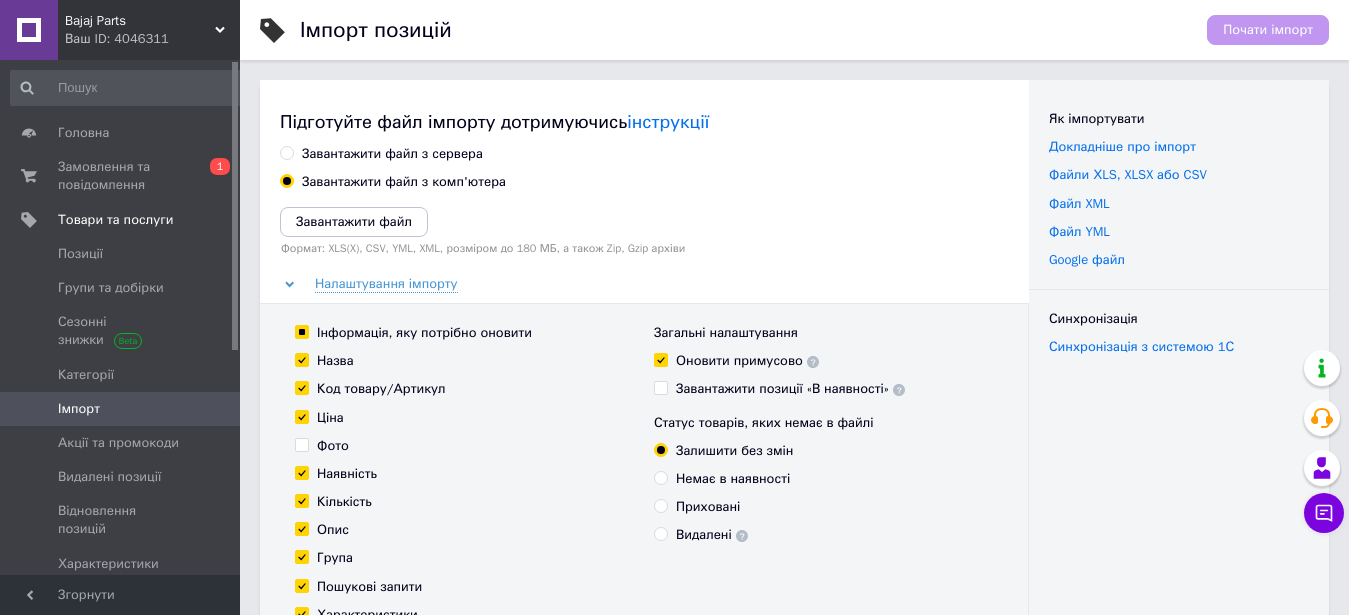 click on "Загальні налаштування Оновити примусово   Завантажити позиції «В наявності»   Статус товарів, яких немає в файлі Залишити без змін Немає в наявності Приховані Видалені" at bounding box center (823, 544) 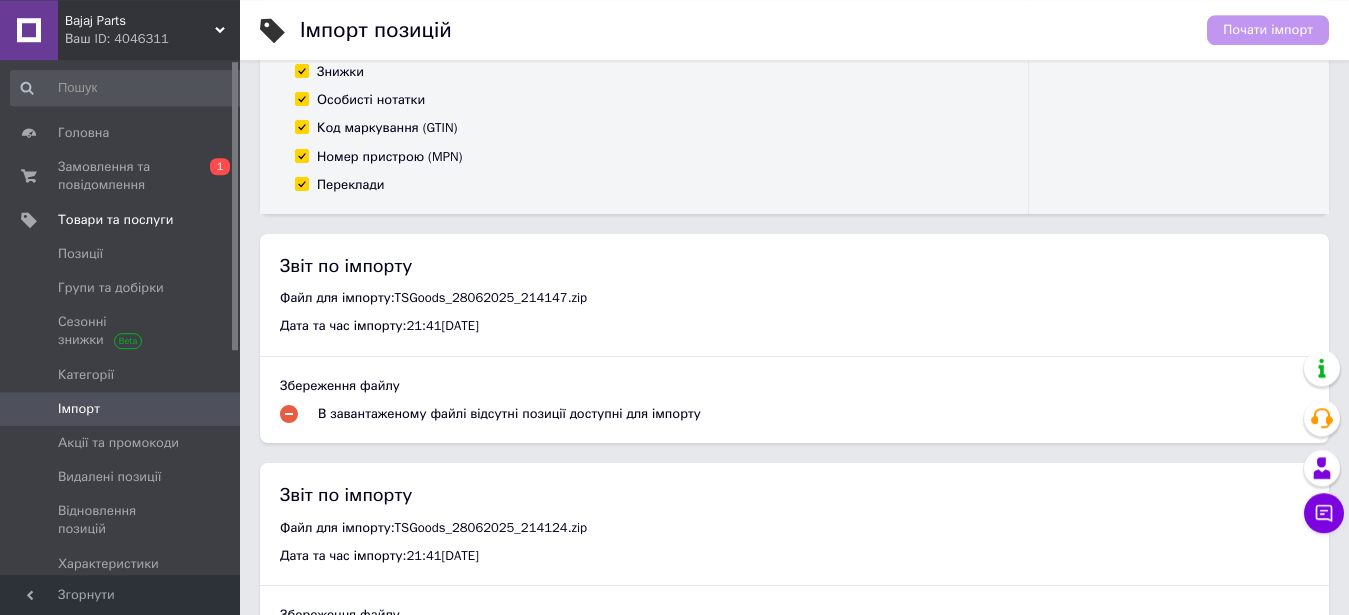 scroll, scrollTop: 612, scrollLeft: 0, axis: vertical 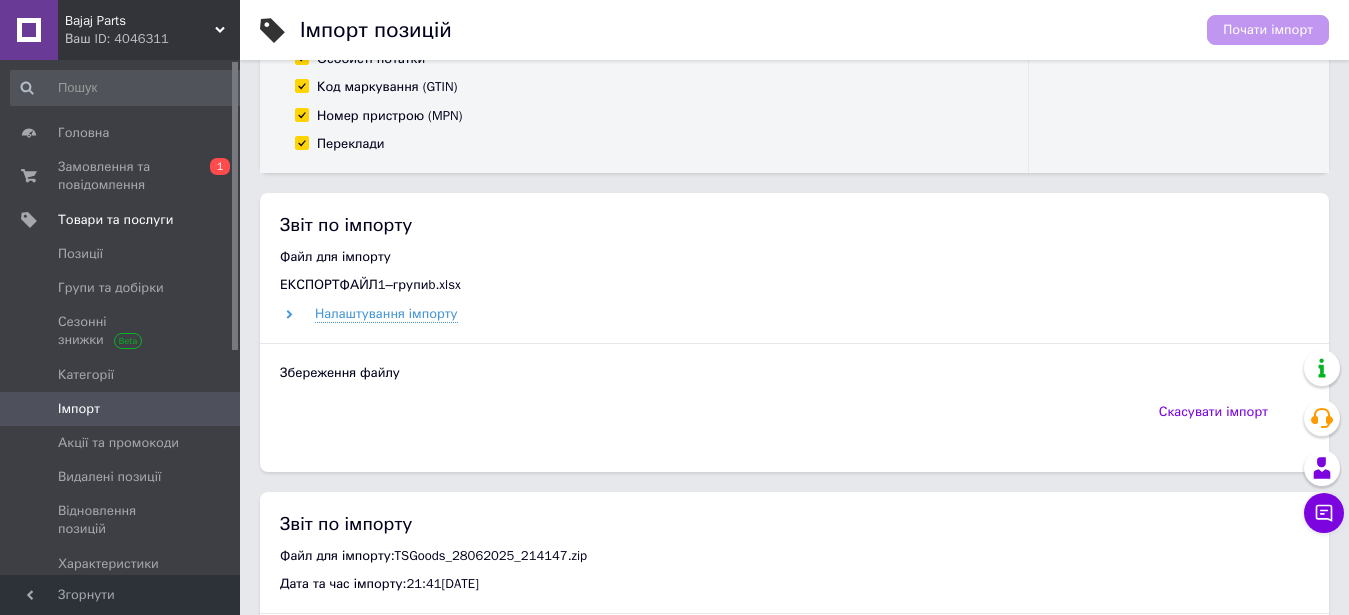 click on "Збереження файлу" at bounding box center [794, 373] 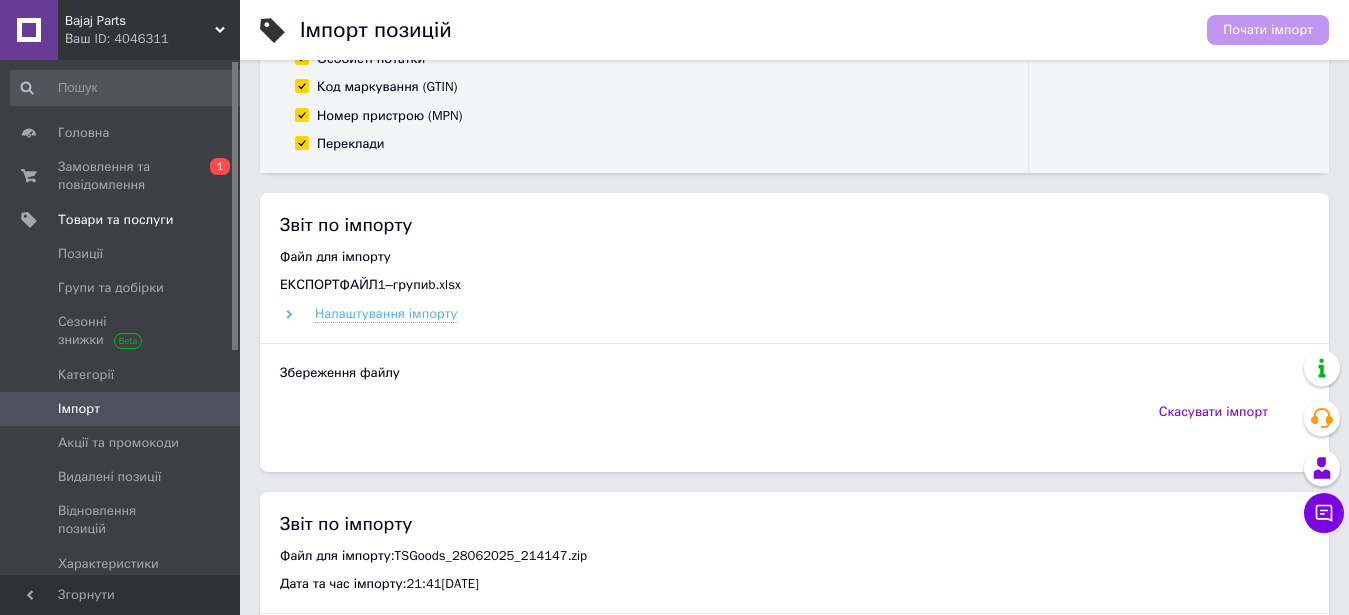 click on "Налаштування імпорту" at bounding box center (386, 314) 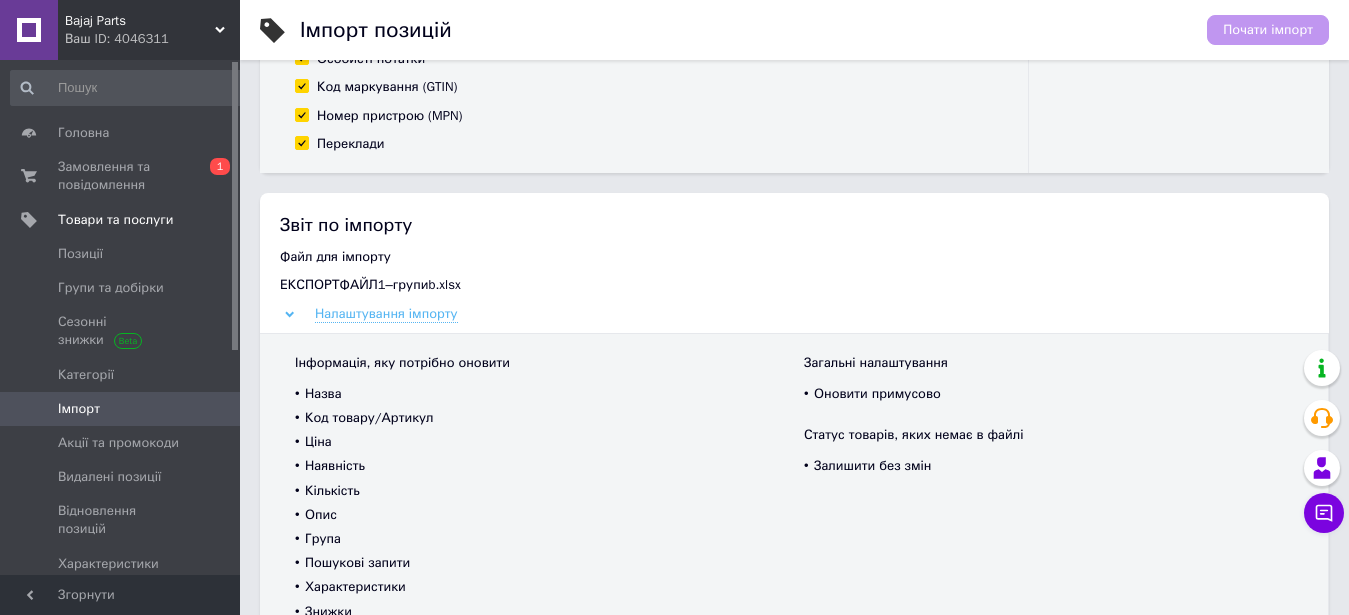 click on "Налаштування імпорту" at bounding box center (386, 314) 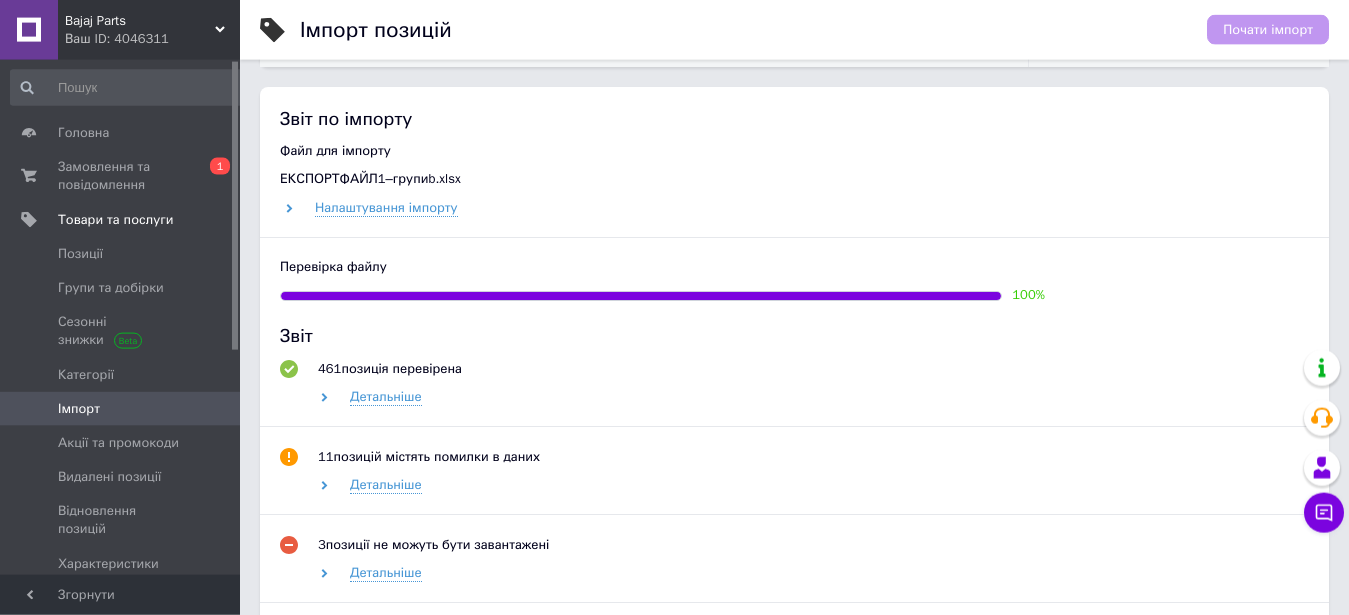 scroll, scrollTop: 816, scrollLeft: 0, axis: vertical 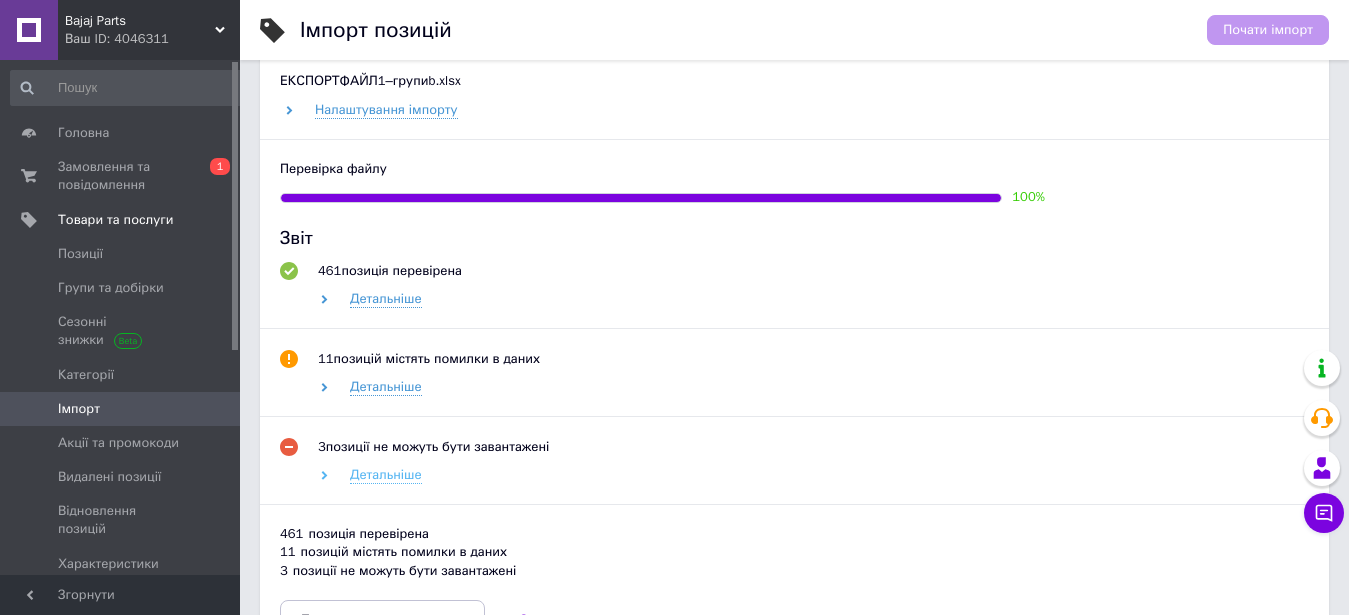 click on "Детальніше" at bounding box center (386, 475) 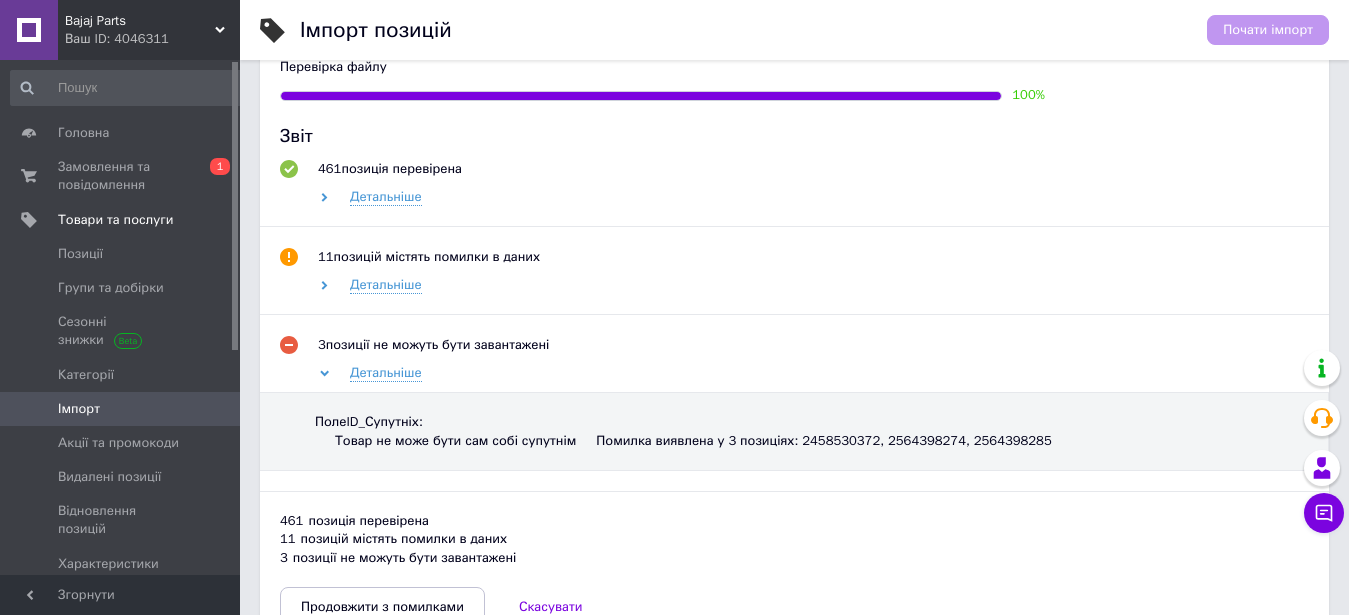 scroll, scrollTop: 1020, scrollLeft: 0, axis: vertical 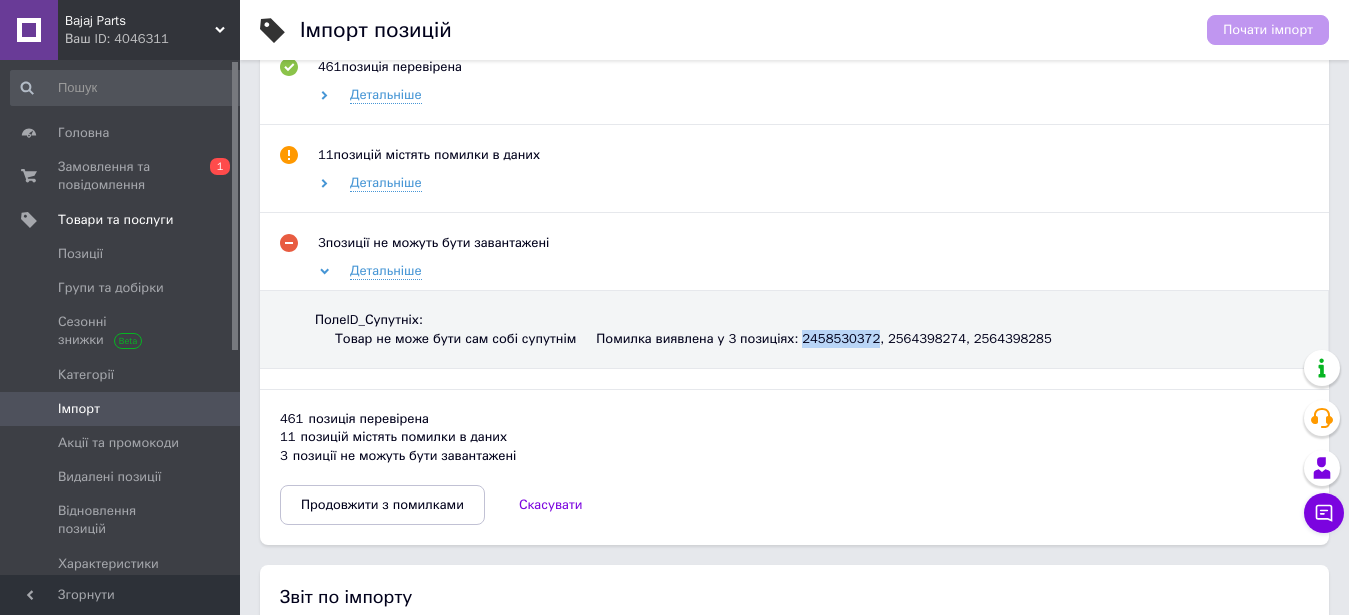 drag, startPoint x: 778, startPoint y: 350, endPoint x: 856, endPoint y: 350, distance: 78 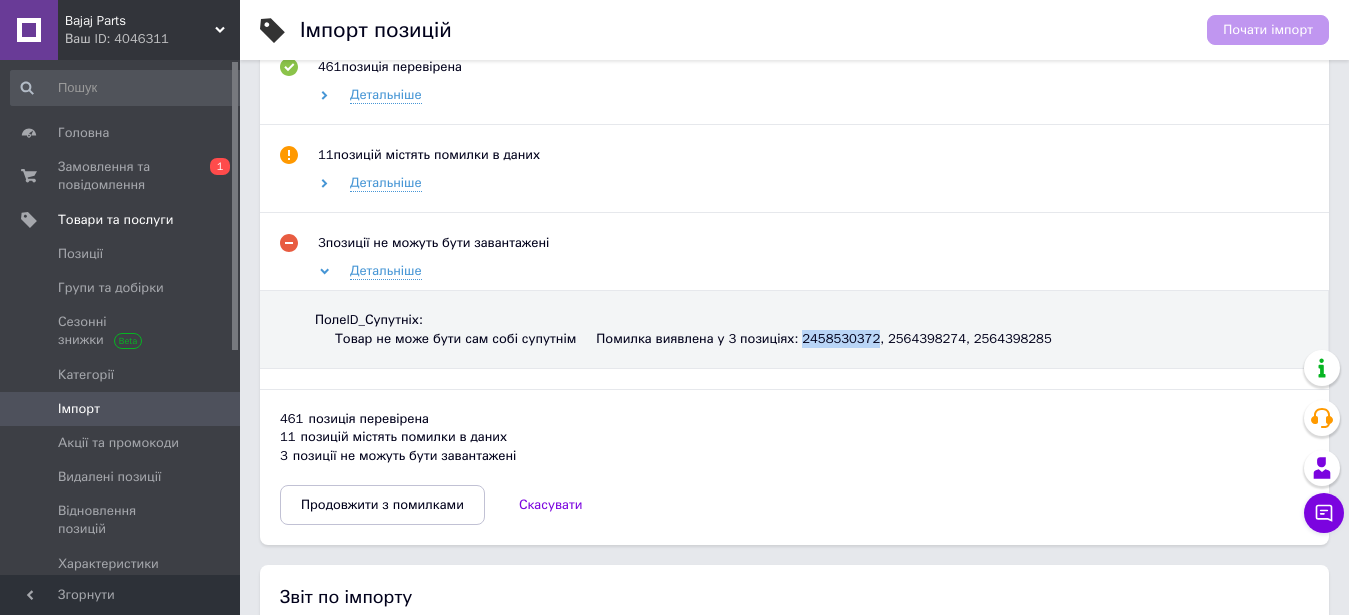 copy on "2458530372" 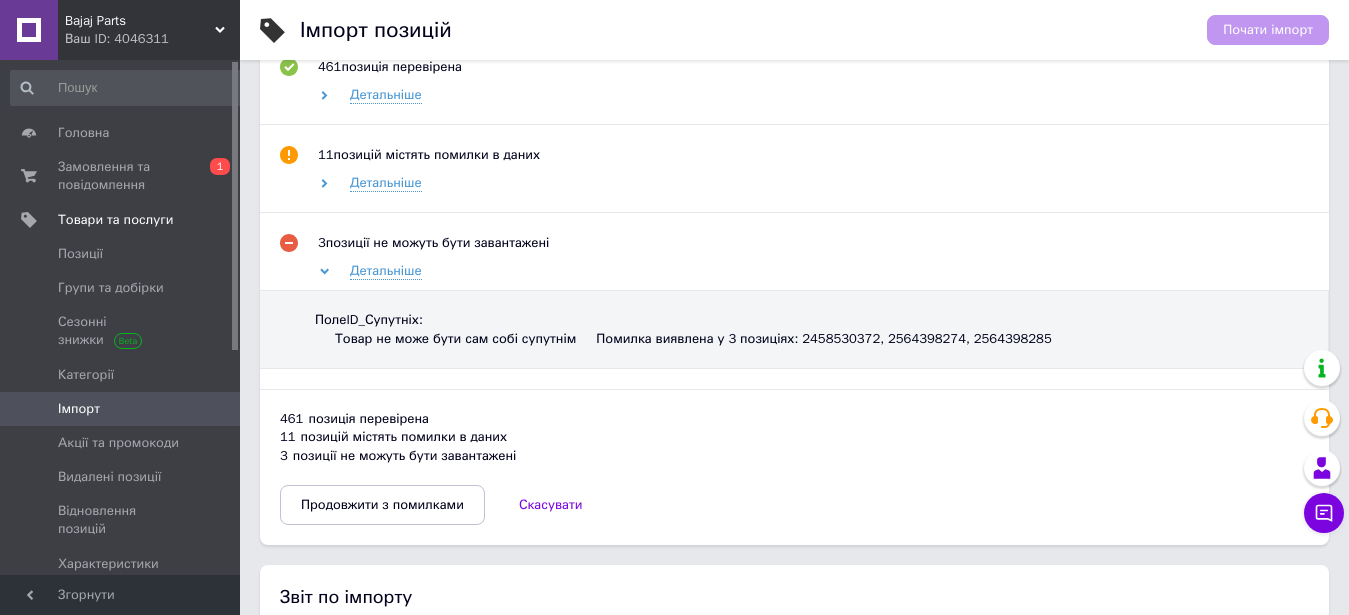 click on "Звіт 461  позиція перевірена Детальніше 11  позицій містять помилки   в даних Детальніше 3  позиції не можуть бути завантажені Детальніше Поле  ID_Супутніх : Товар не може бути сам собі супутнім Помилка виявлена у 3 позиціях: 2458530372, 2564398274, 2564398285 461 позиція перевірена 11 позицій містять помилки    в даних 3 позиції не можуть бути завантажені Продовжити з помилками   Скасувати" at bounding box center (794, 273) 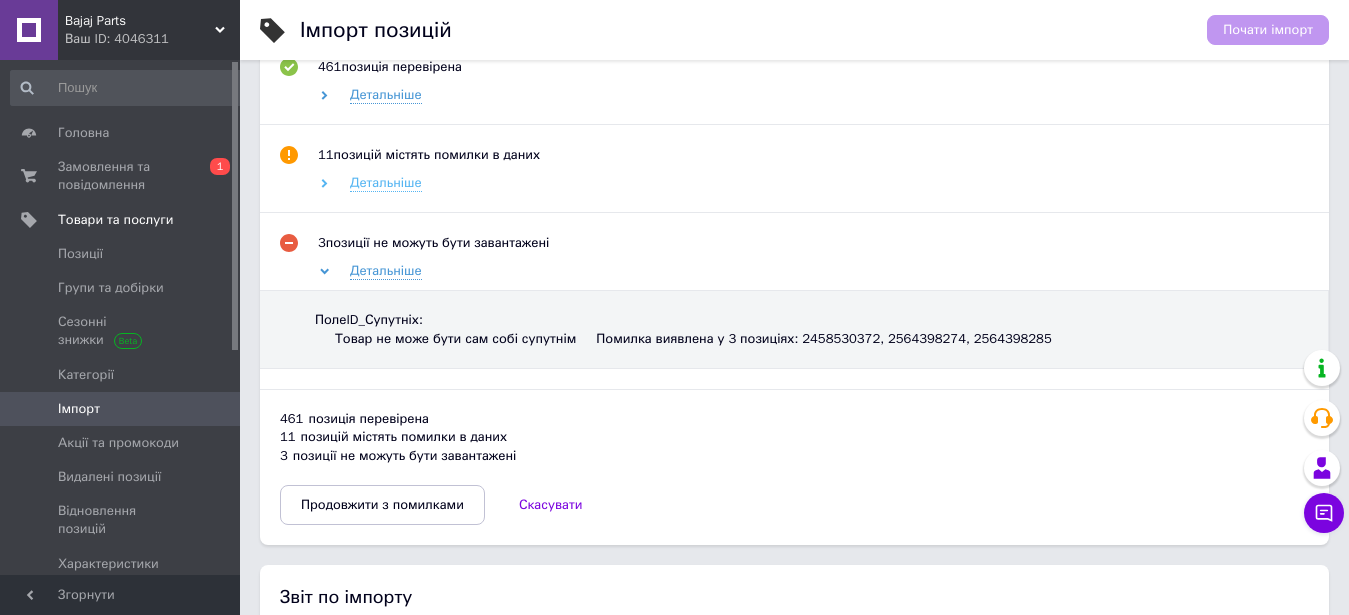 click on "11  позицій містять помилки   в даних Детальніше" at bounding box center [794, 179] 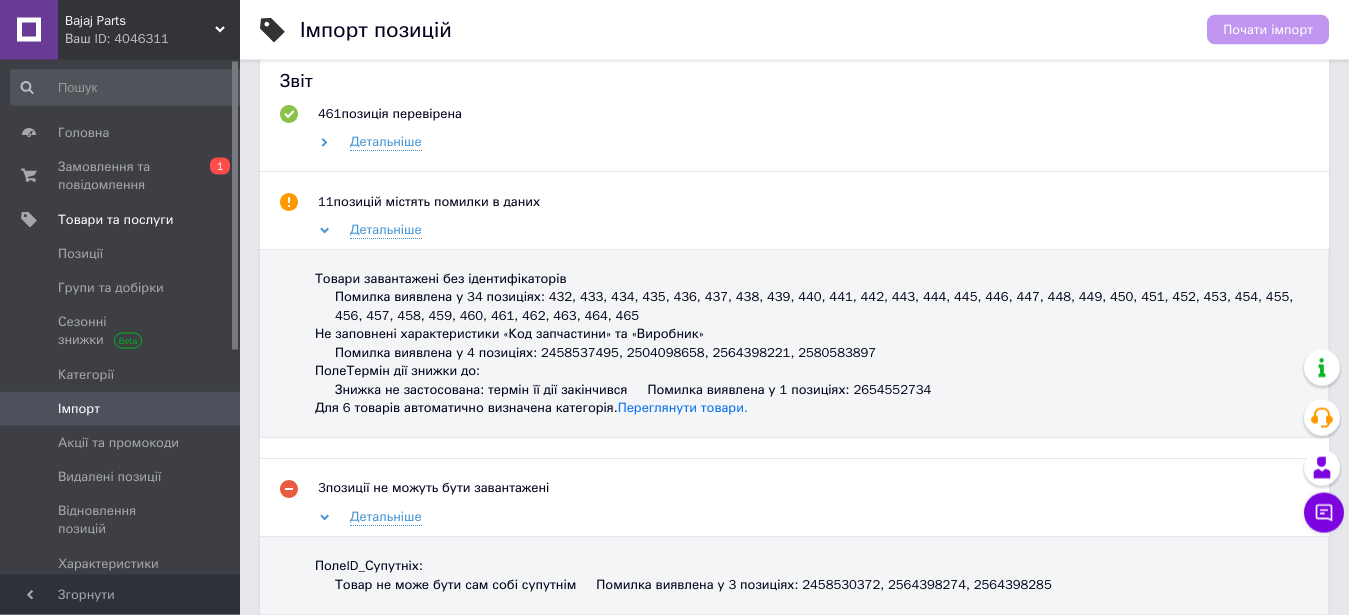 scroll, scrollTop: 918, scrollLeft: 0, axis: vertical 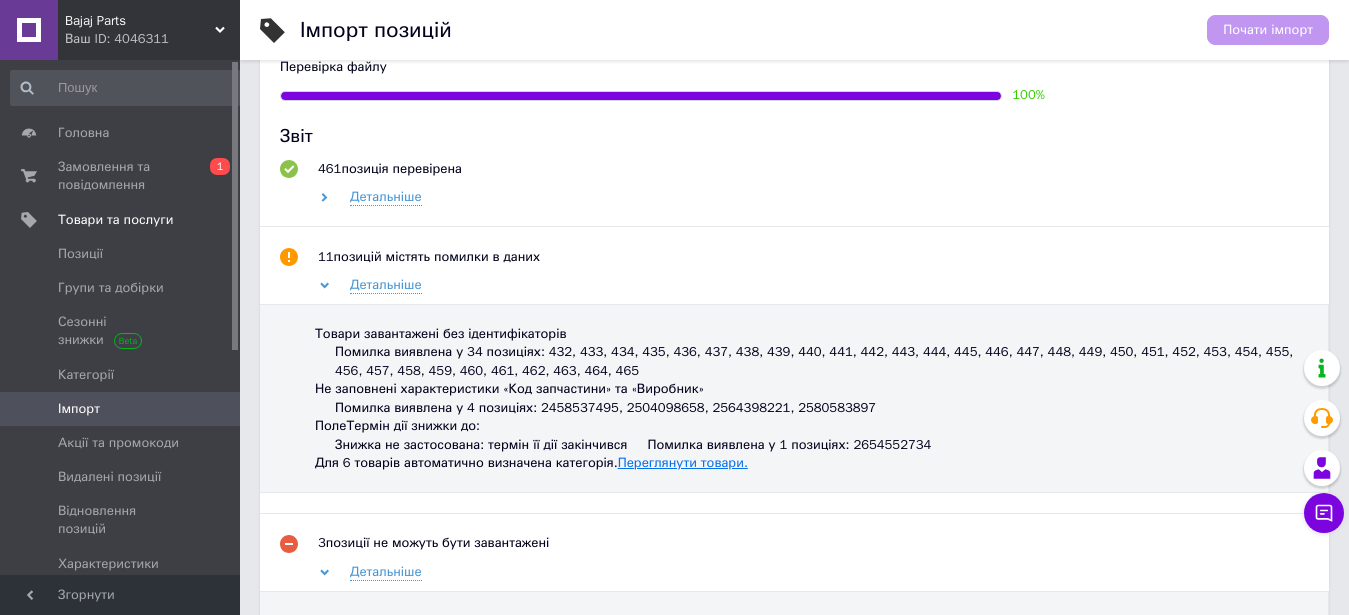 click on "Переглянути товари." at bounding box center [683, 462] 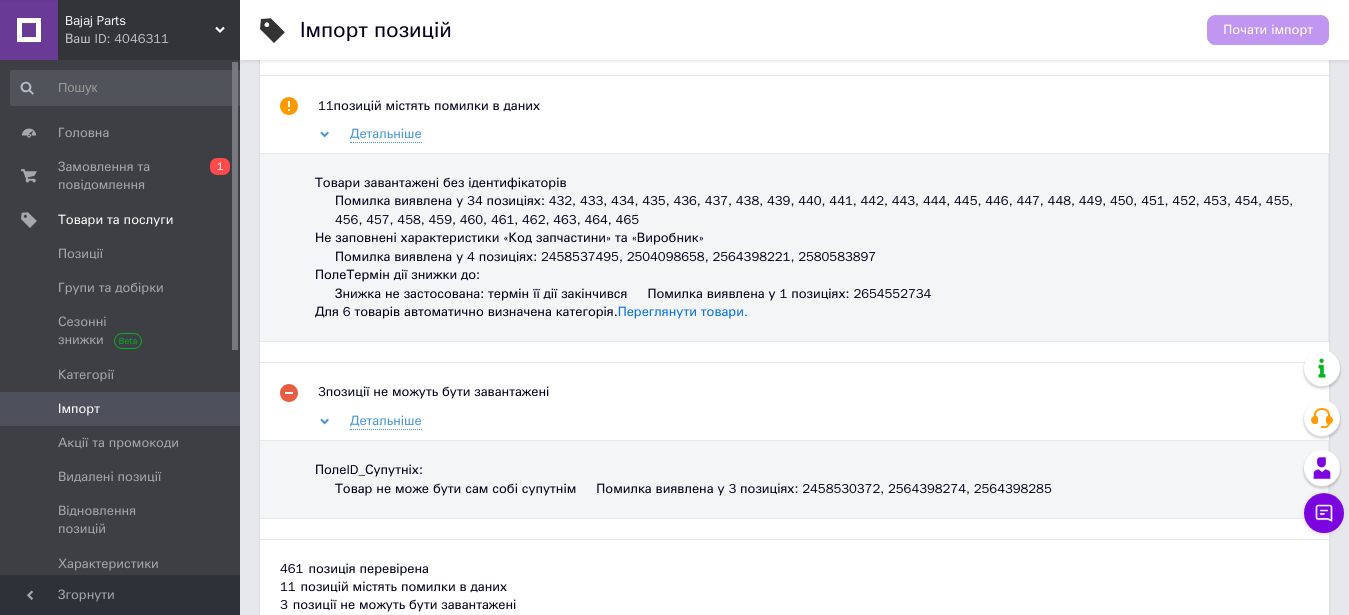 scroll, scrollTop: 1224, scrollLeft: 0, axis: vertical 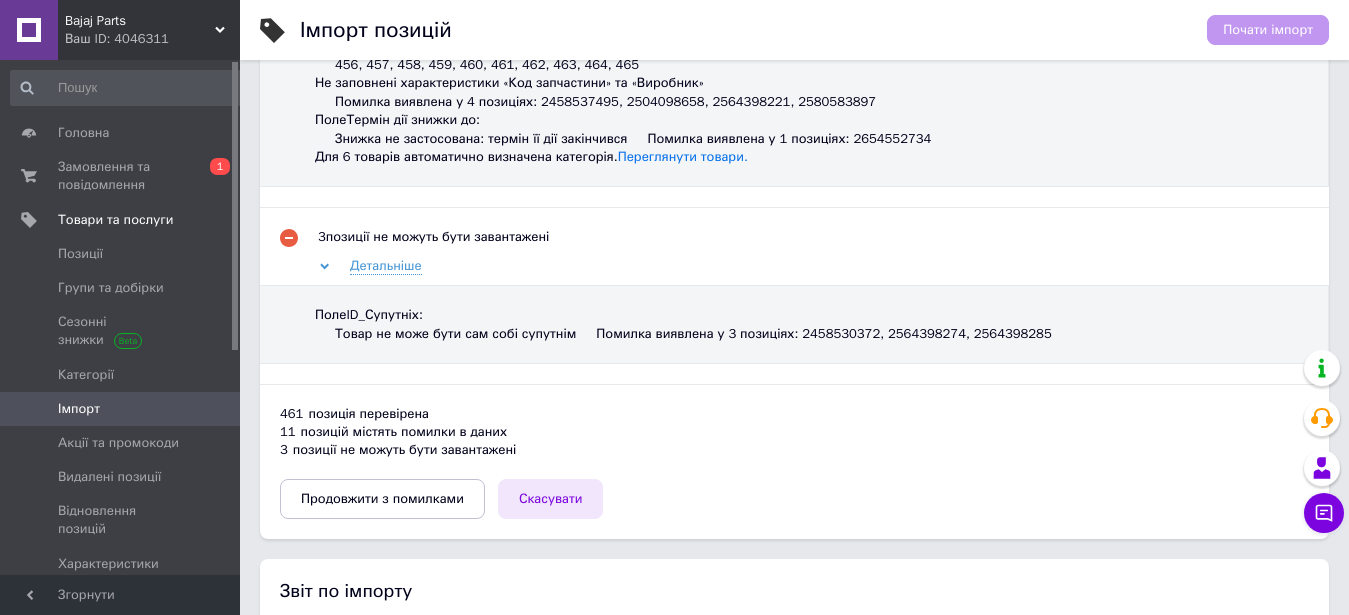 click on "Скасувати" at bounding box center (551, 499) 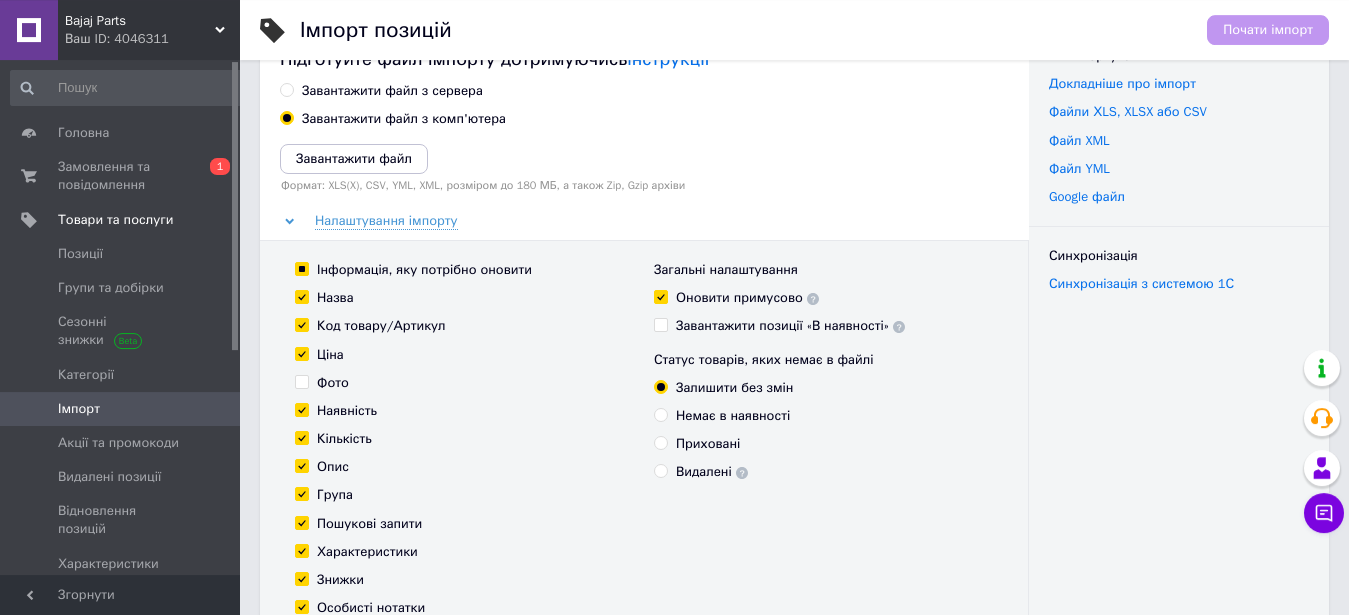 scroll, scrollTop: 0, scrollLeft: 0, axis: both 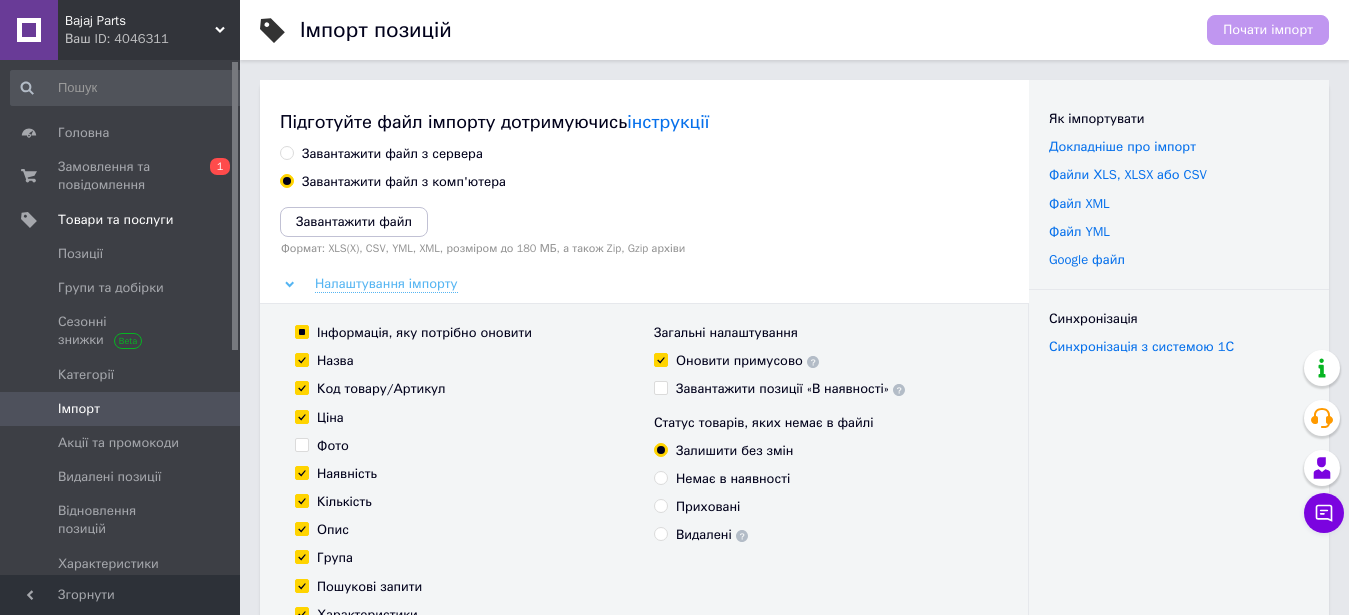 click on "Налаштування імпорту" at bounding box center [386, 284] 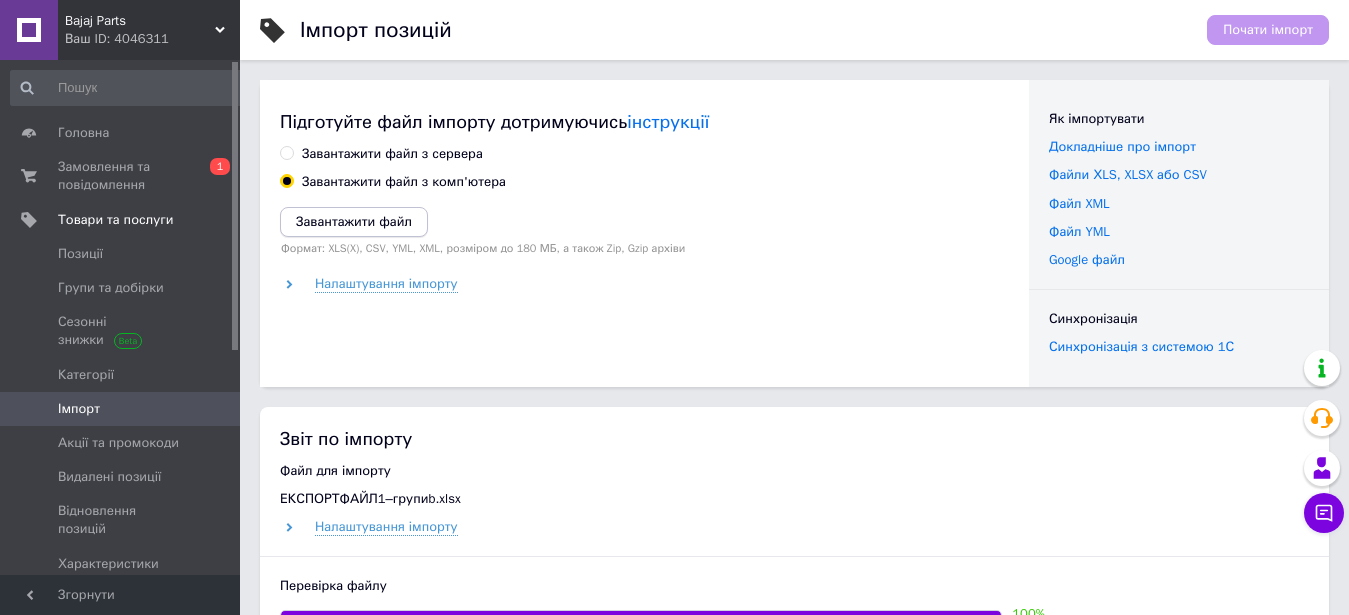click on "Завантажити файл" at bounding box center (354, 221) 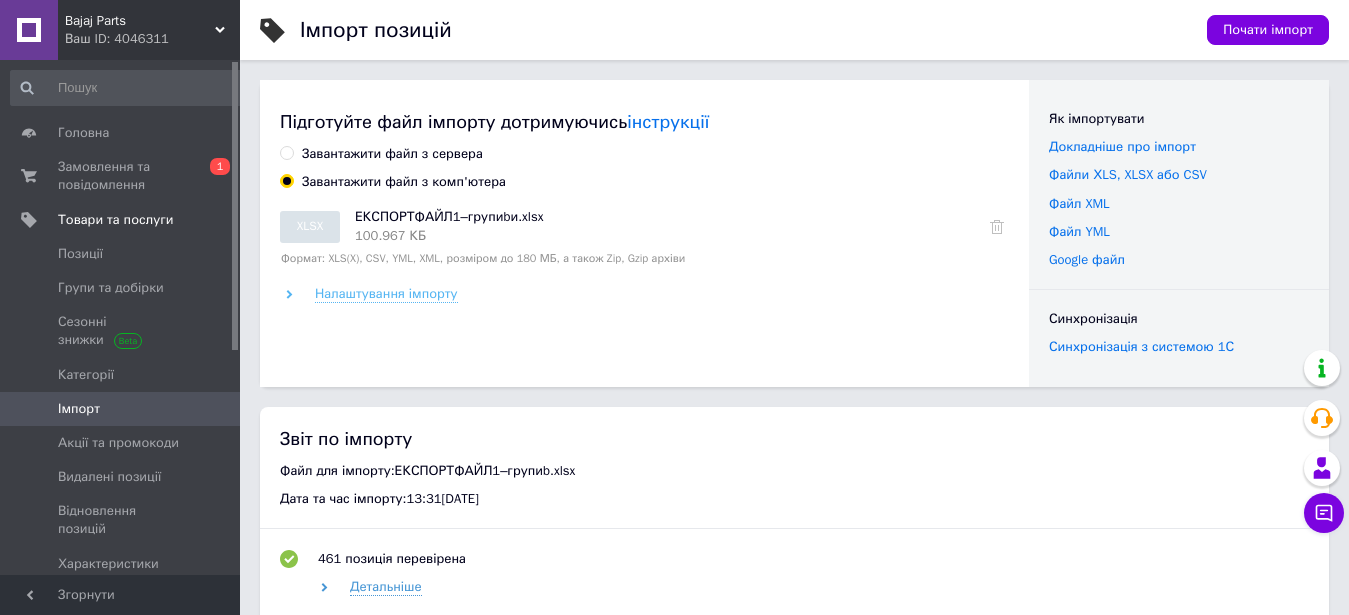 click on "Налаштування імпорту" at bounding box center [386, 294] 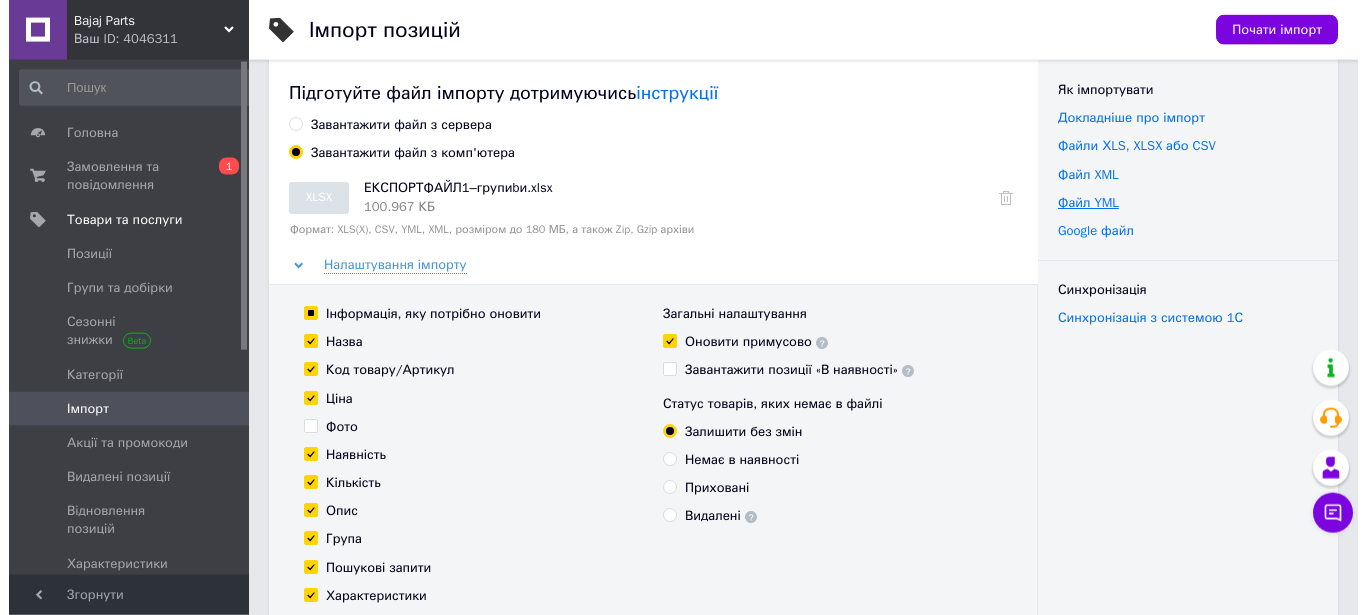 scroll, scrollTop: 0, scrollLeft: 0, axis: both 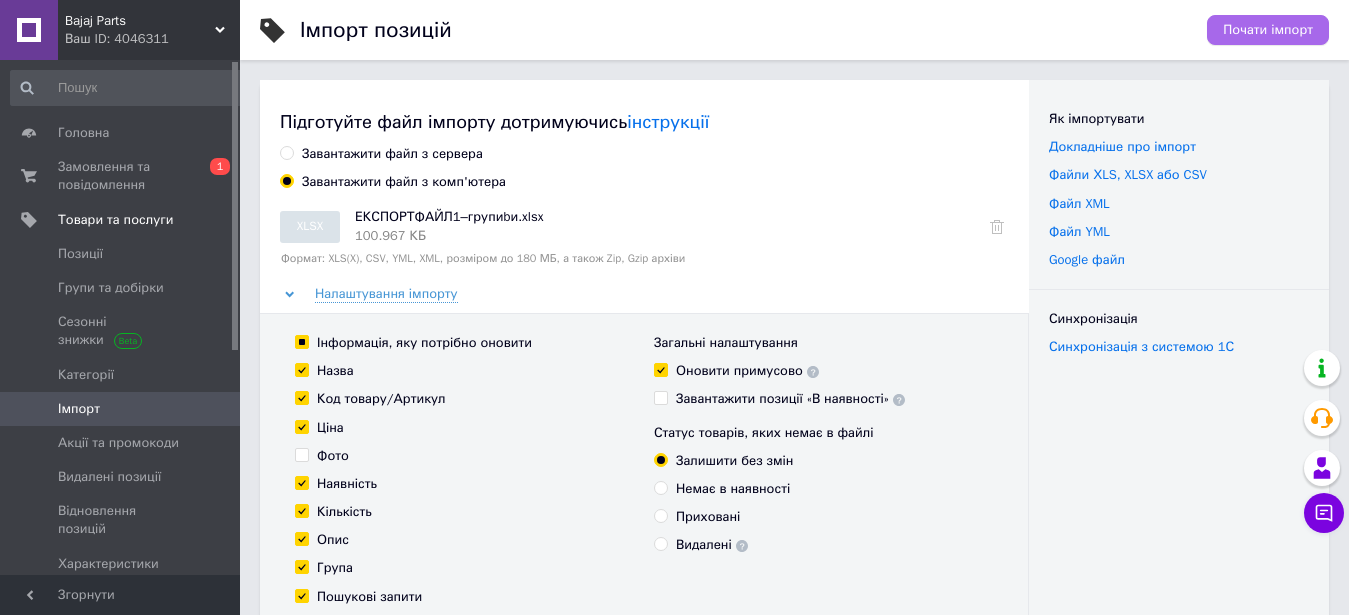 click on "Почати імпорт" at bounding box center (1268, 30) 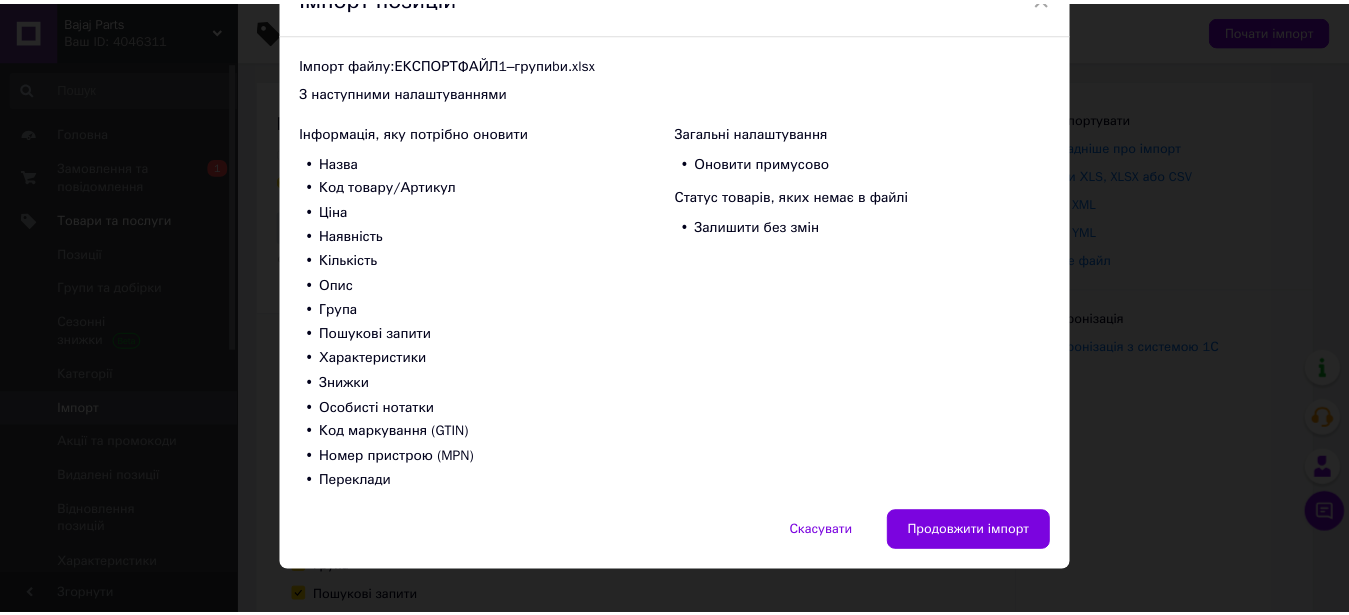 scroll, scrollTop: 135, scrollLeft: 0, axis: vertical 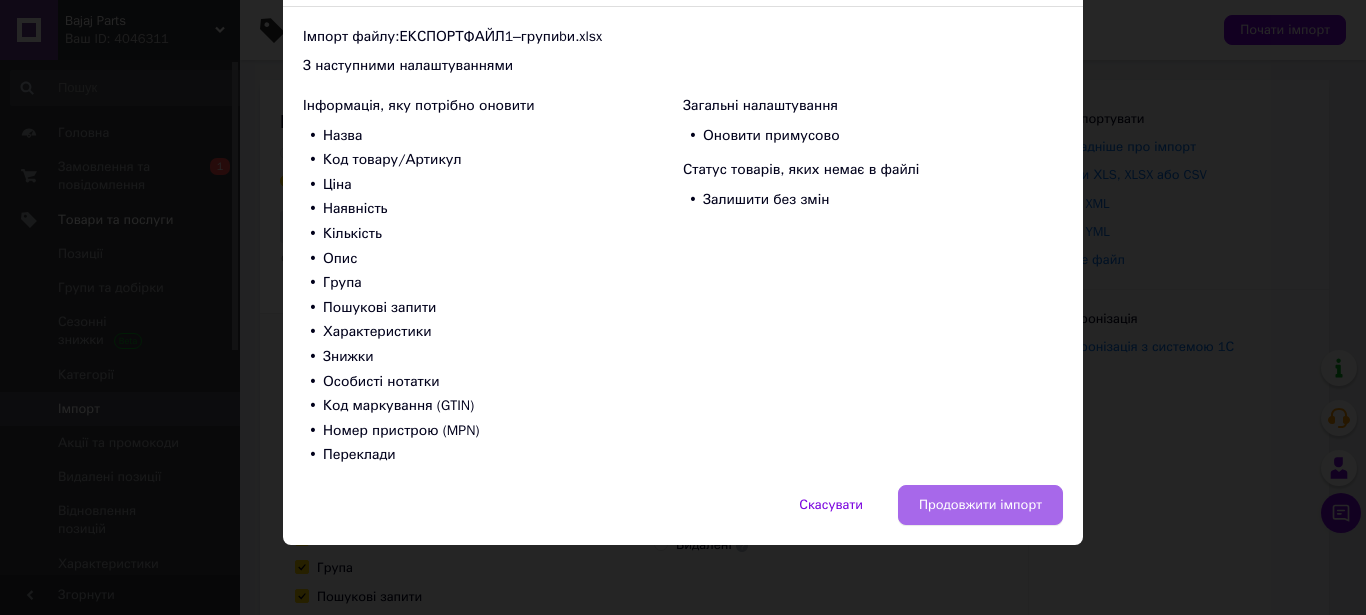 click on "Продовжити імпорт" at bounding box center (980, 505) 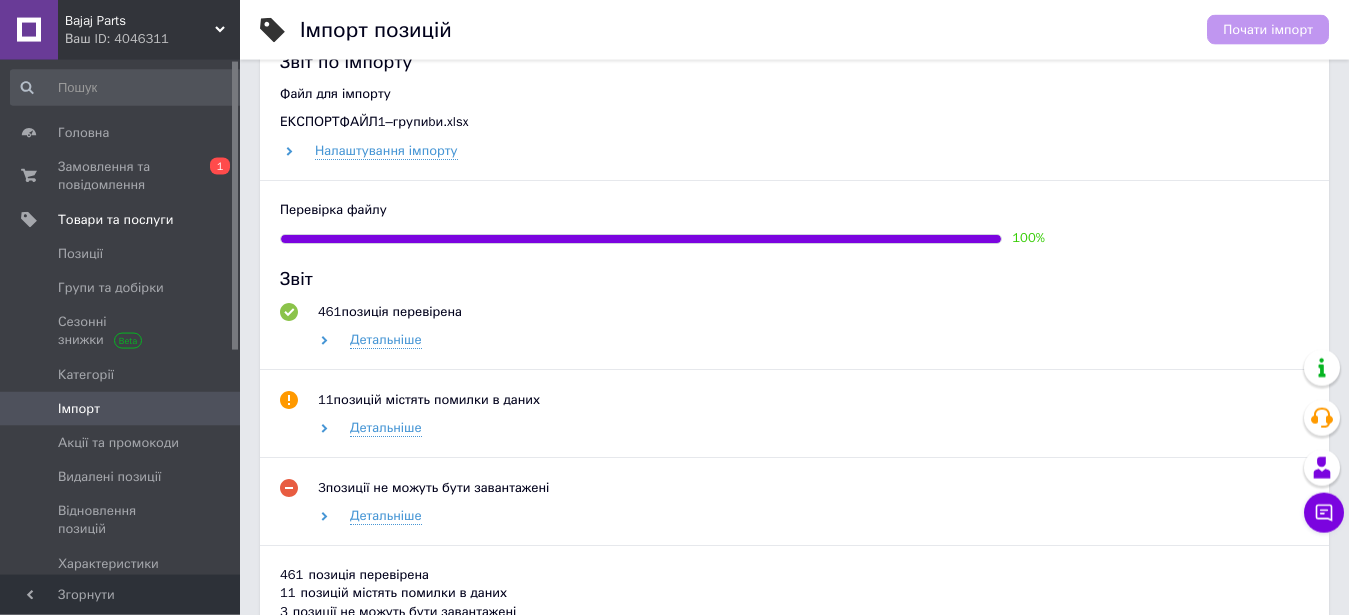 scroll, scrollTop: 816, scrollLeft: 0, axis: vertical 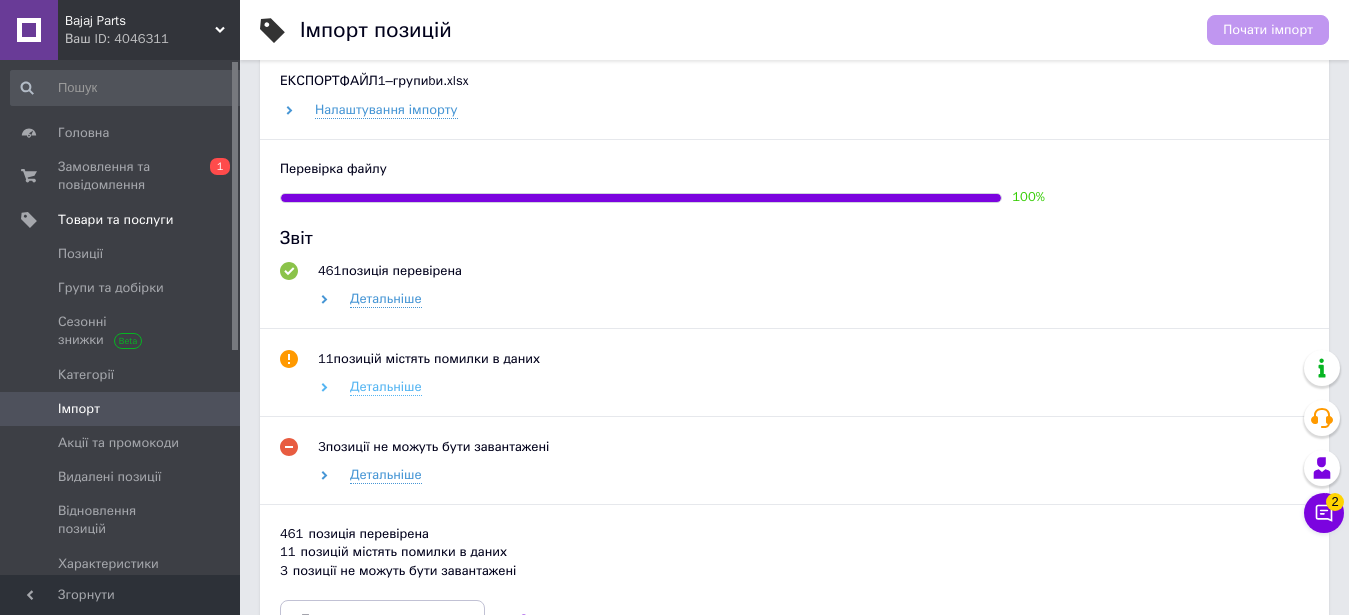 click on "Детальніше" at bounding box center (386, 387) 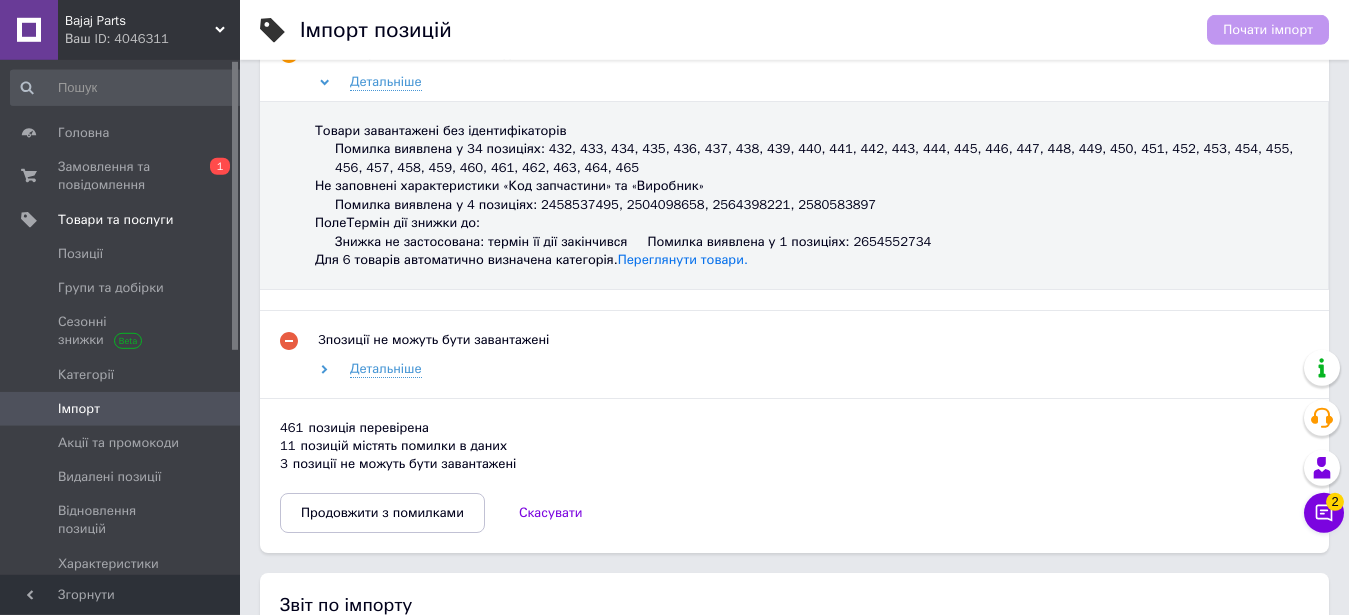 scroll, scrollTop: 1122, scrollLeft: 0, axis: vertical 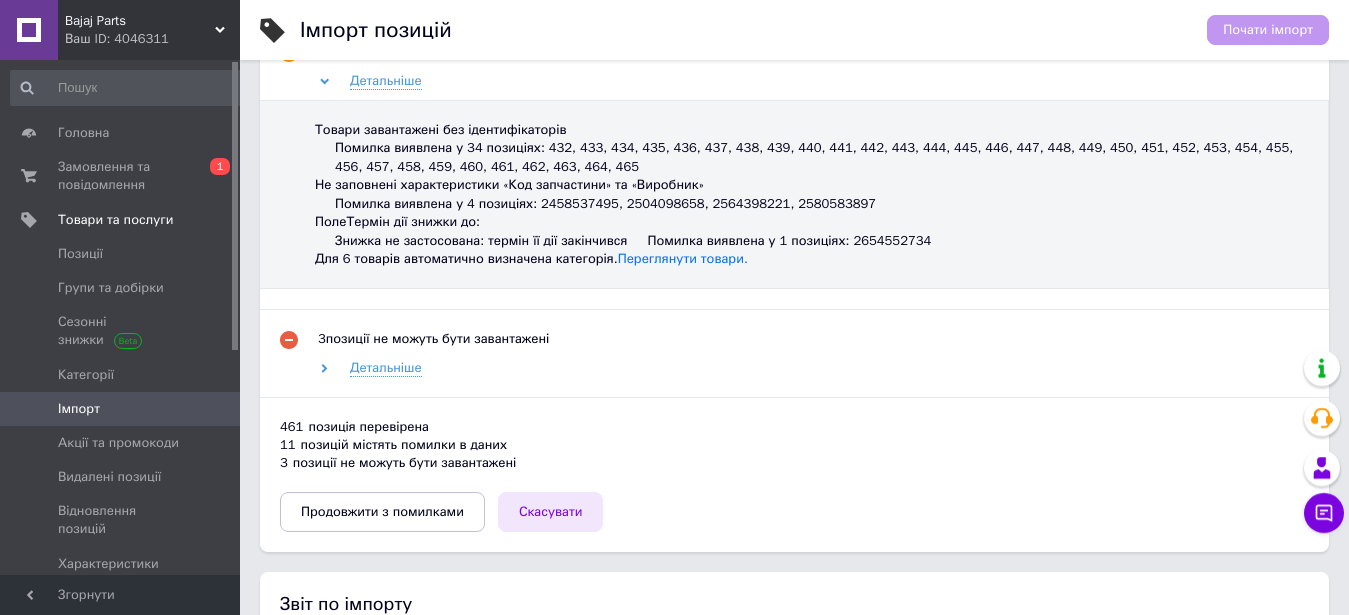 click on "Скасувати" at bounding box center [551, 512] 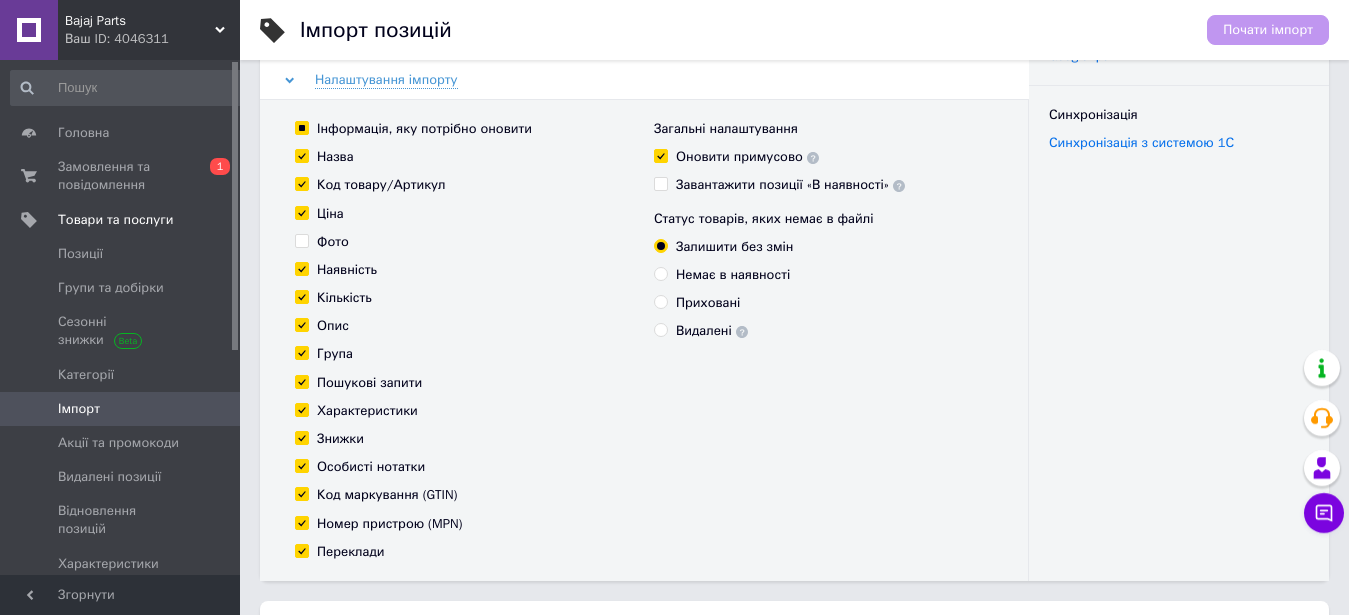 scroll, scrollTop: 0, scrollLeft: 0, axis: both 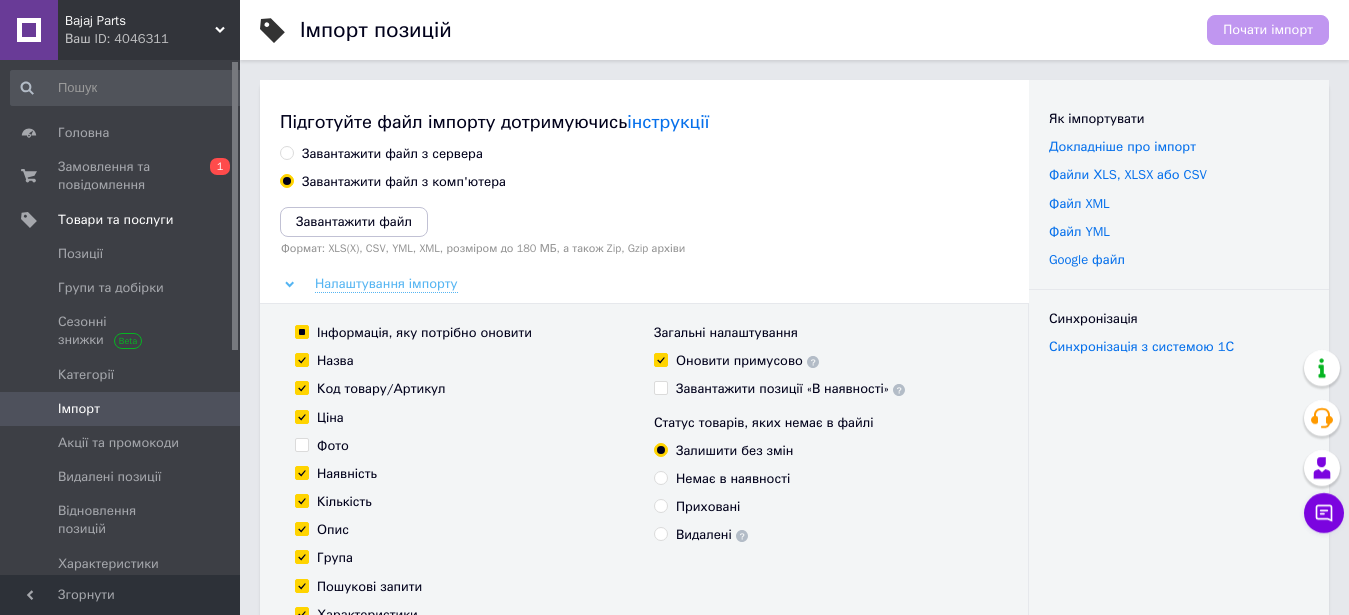 click on "Налаштування імпорту" at bounding box center (386, 284) 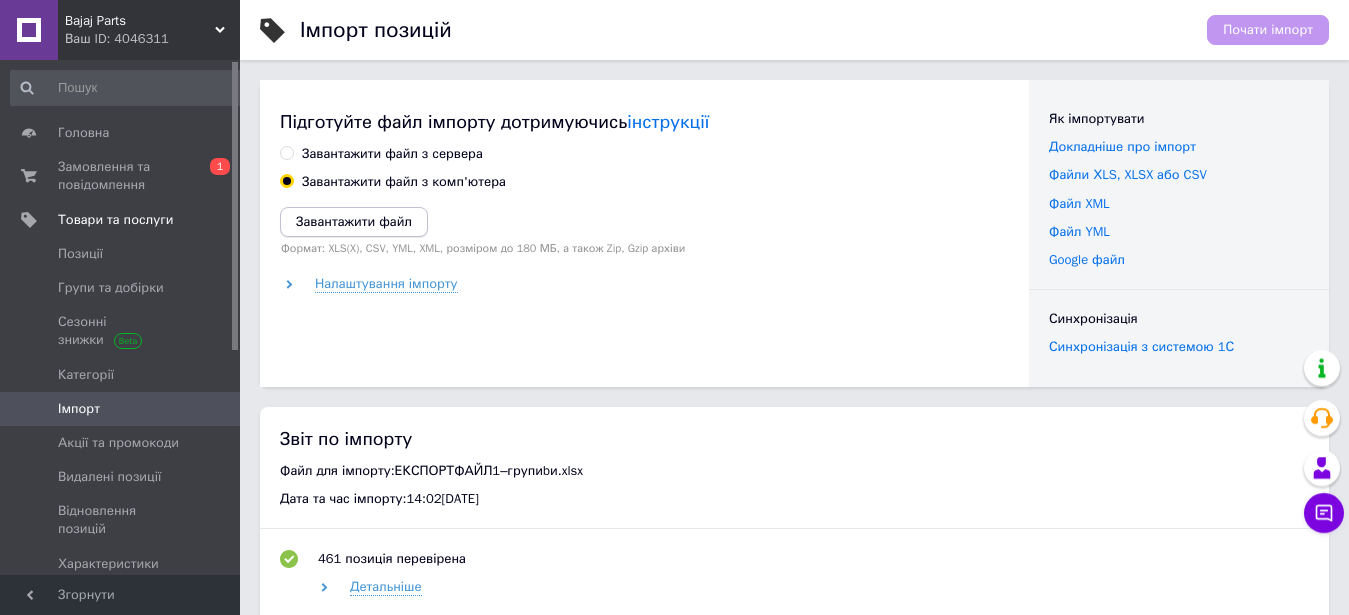 click on "Завантажити файл" at bounding box center (354, 221) 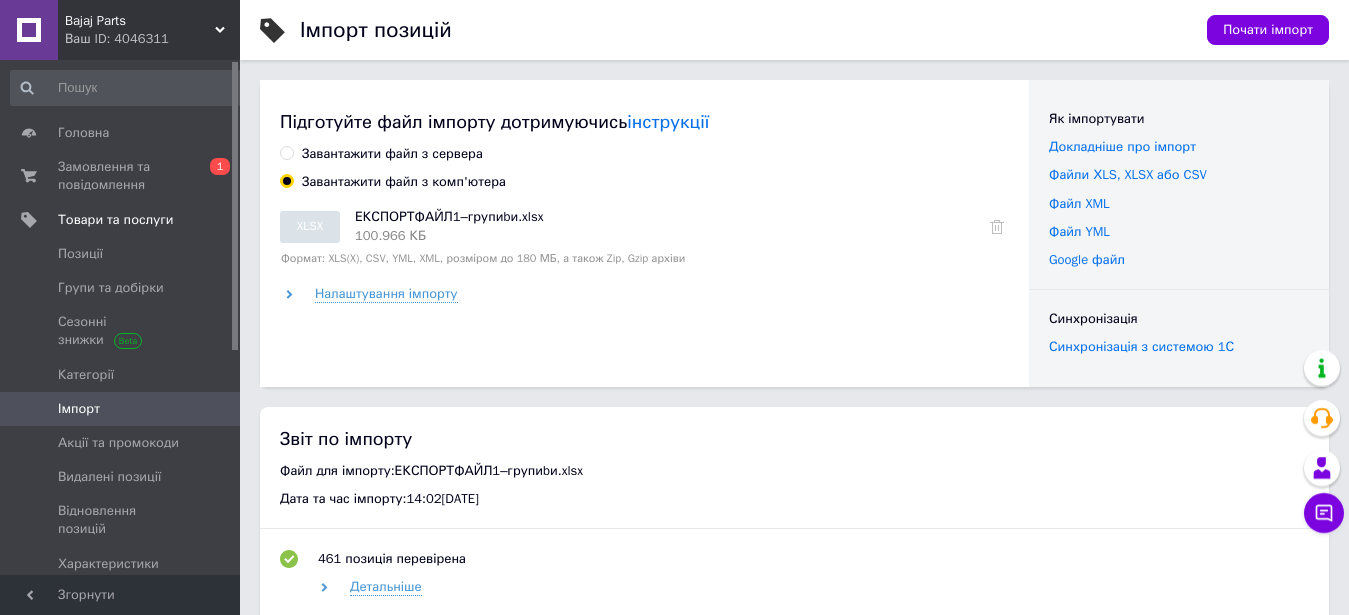 click on "Підготуйте файл імпорту дотримуючись  інструкції Завантажити файл з сервера Завантажити файл з комп'ютера XLSX ЕКСПОРТФАЙЛ1–групиbи.xlsx 100.966 КБ Формат: XLS(X), CSV, YML, XML,
розміром до 180 МБ,
а також Zip, Gzip архіви Налаштування імпорту" at bounding box center (644, 233) 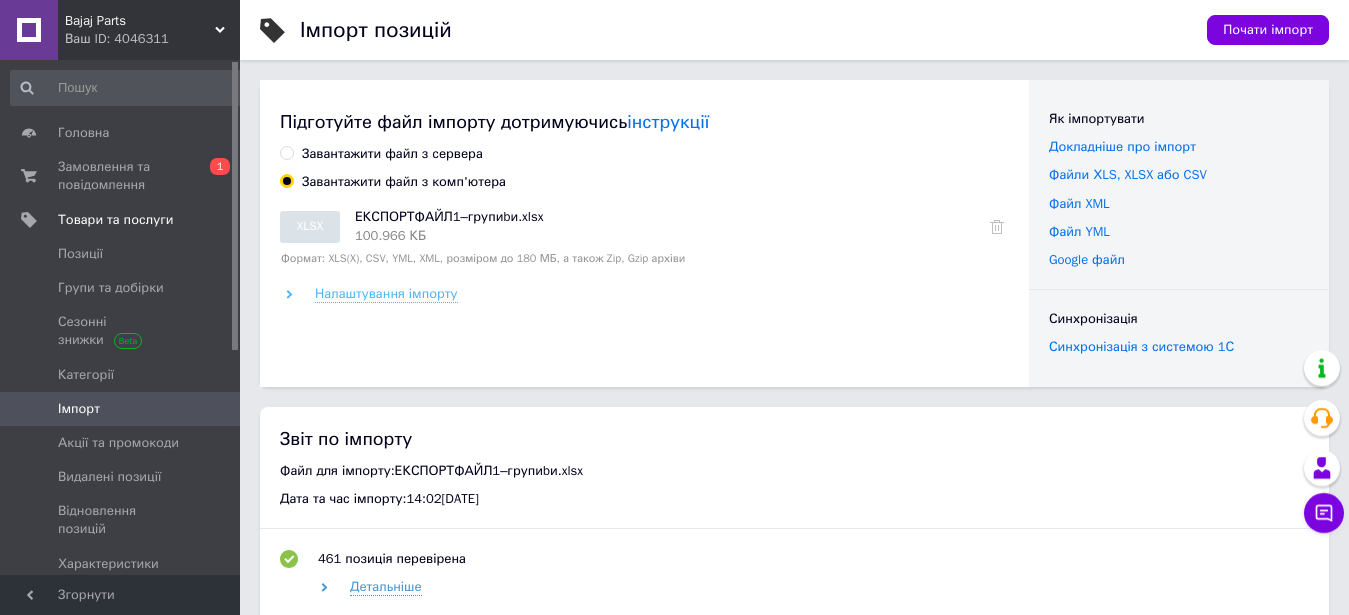 click on "Налаштування імпорту" at bounding box center [386, 294] 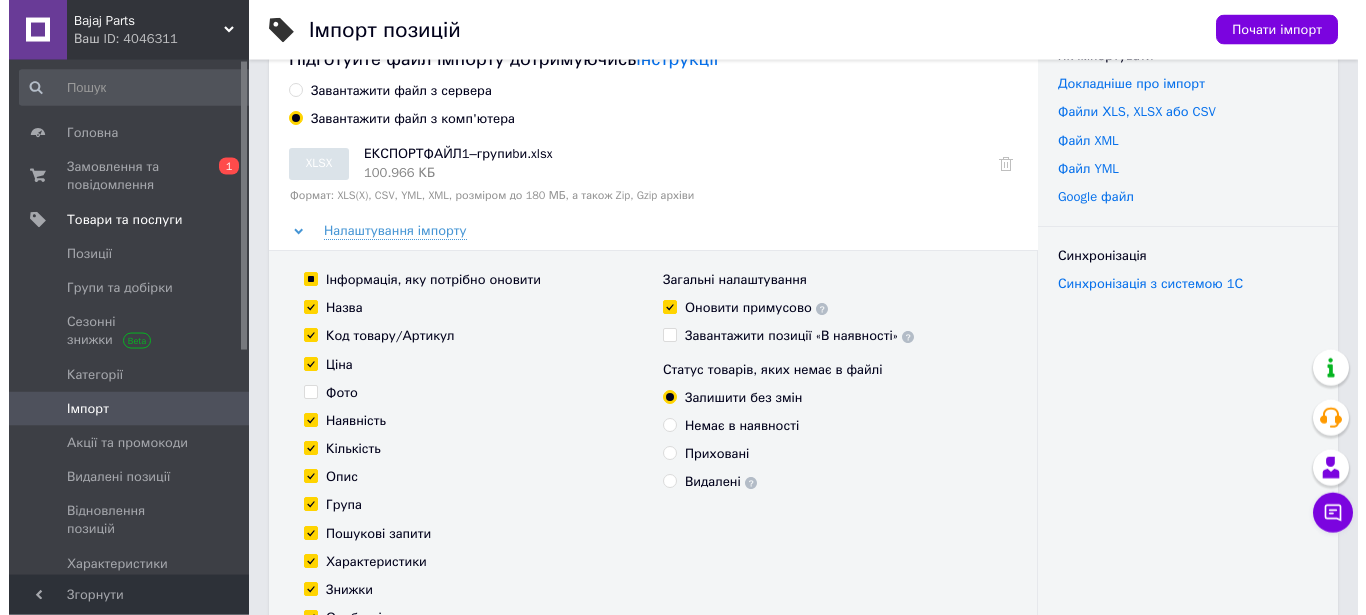 scroll, scrollTop: 102, scrollLeft: 0, axis: vertical 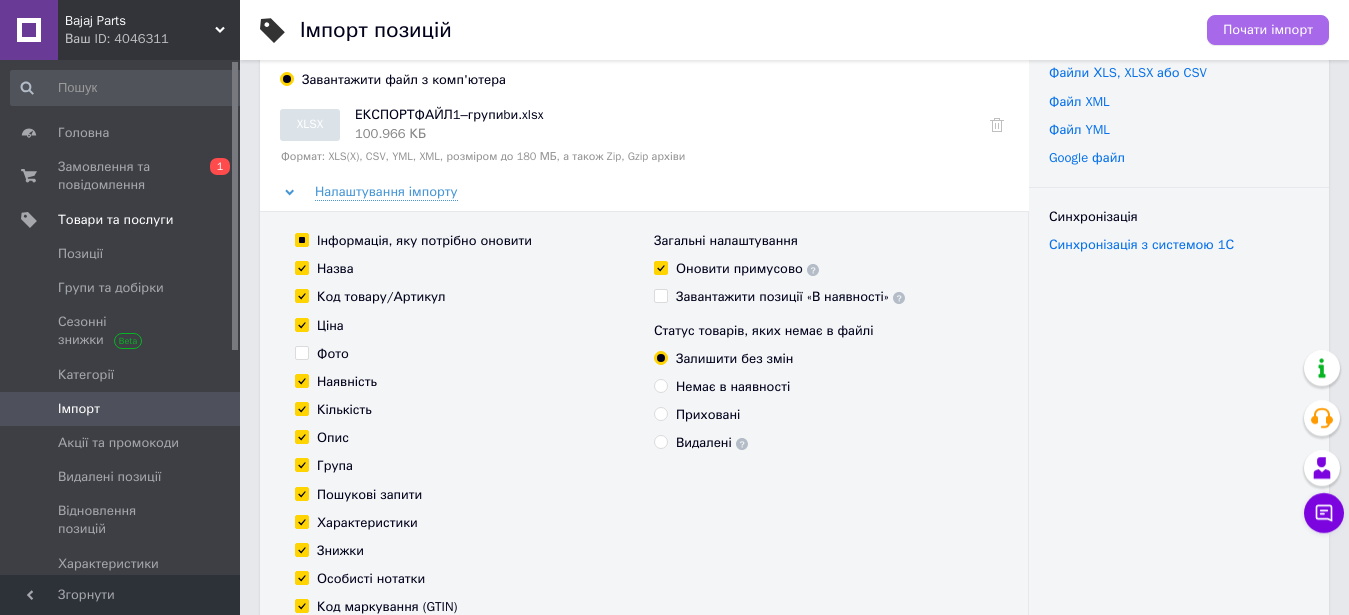 click on "Почати імпорт" at bounding box center [1268, 30] 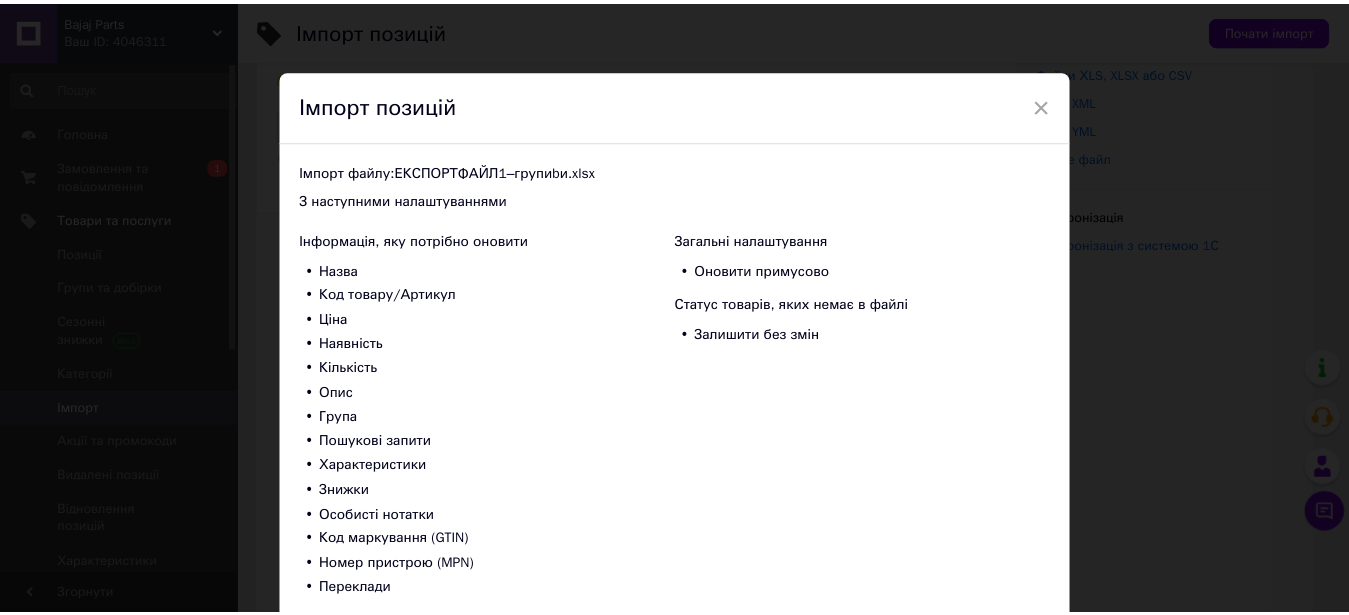 scroll, scrollTop: 135, scrollLeft: 0, axis: vertical 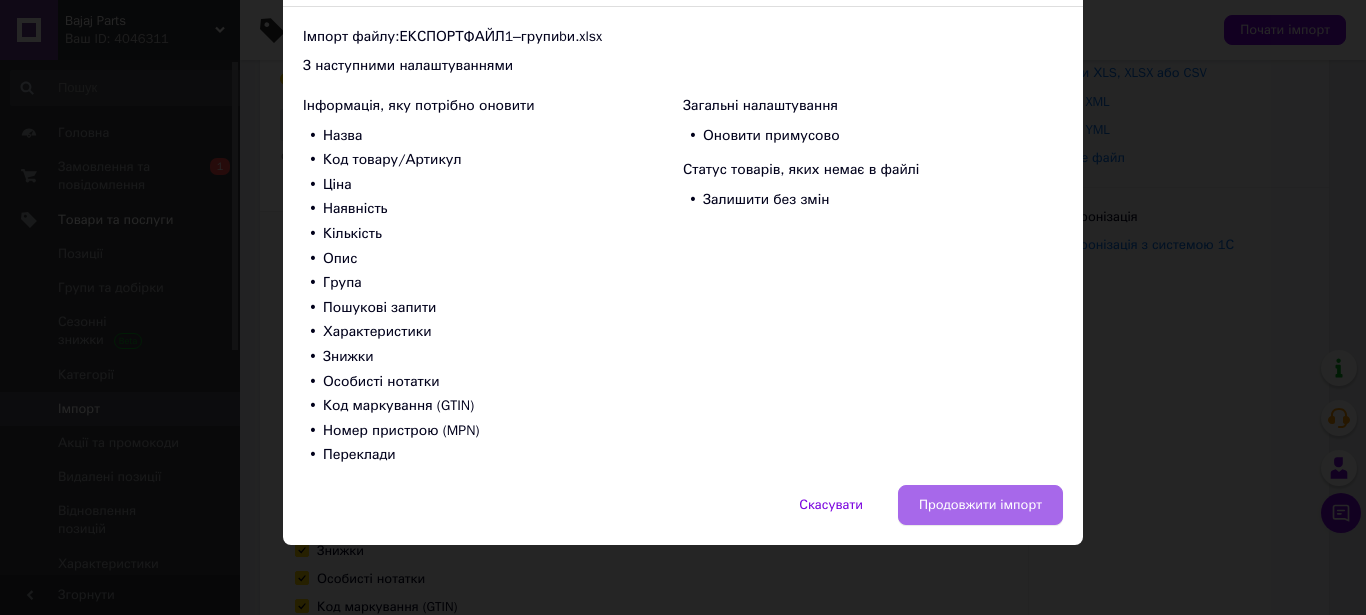 click on "Продовжити імпорт" at bounding box center (980, 505) 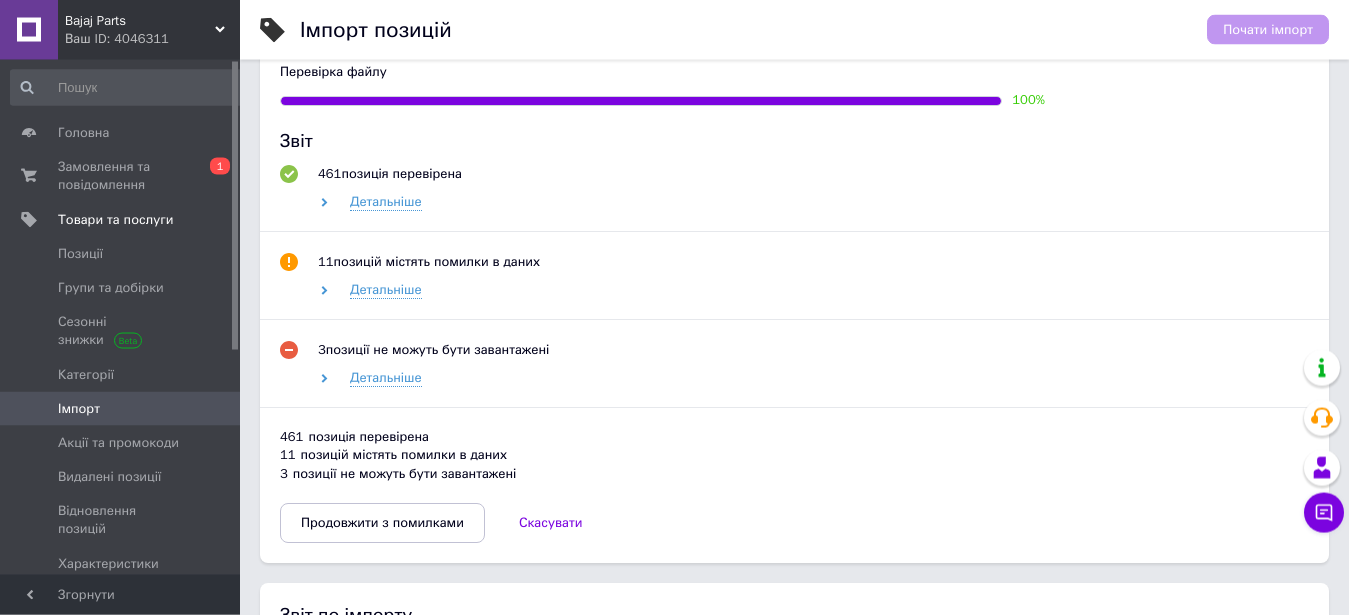 scroll, scrollTop: 918, scrollLeft: 0, axis: vertical 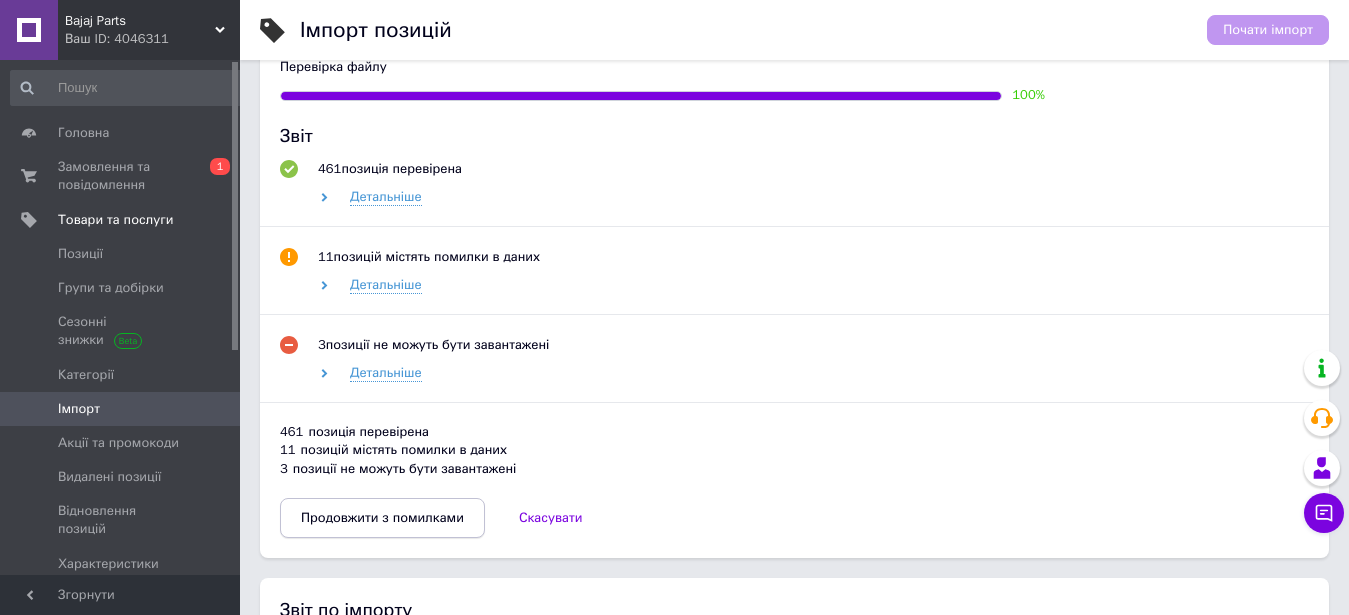 click on "Продовжити з помилками" at bounding box center (382, 518) 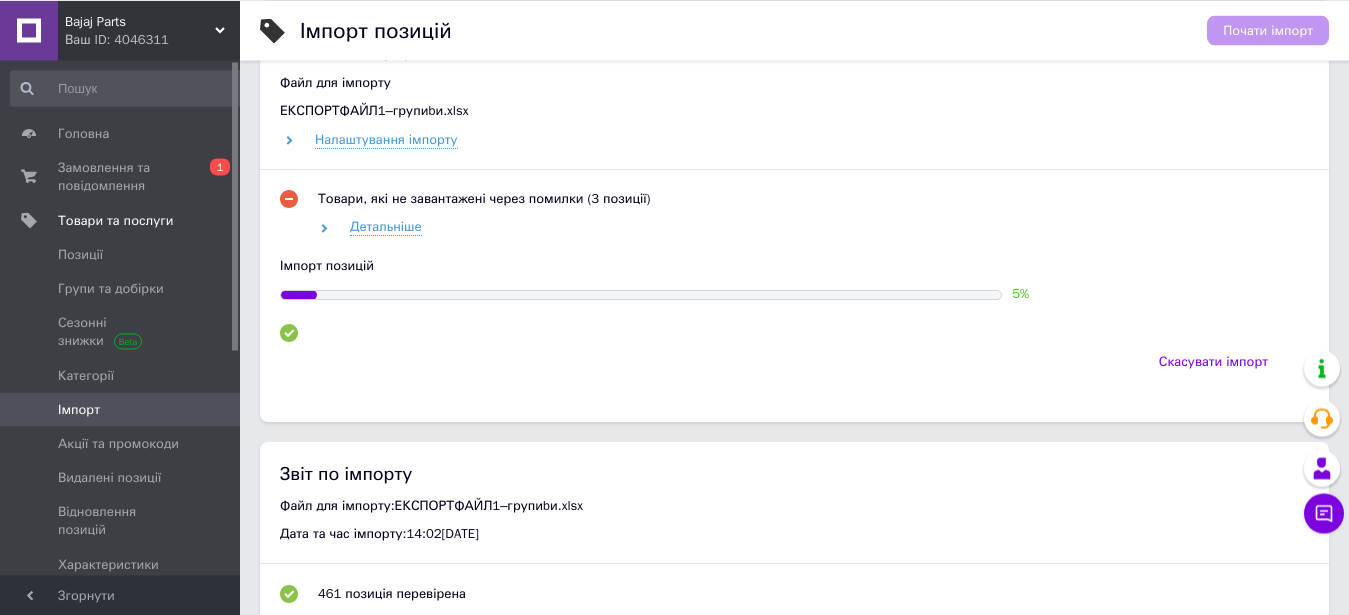 scroll, scrollTop: 816, scrollLeft: 0, axis: vertical 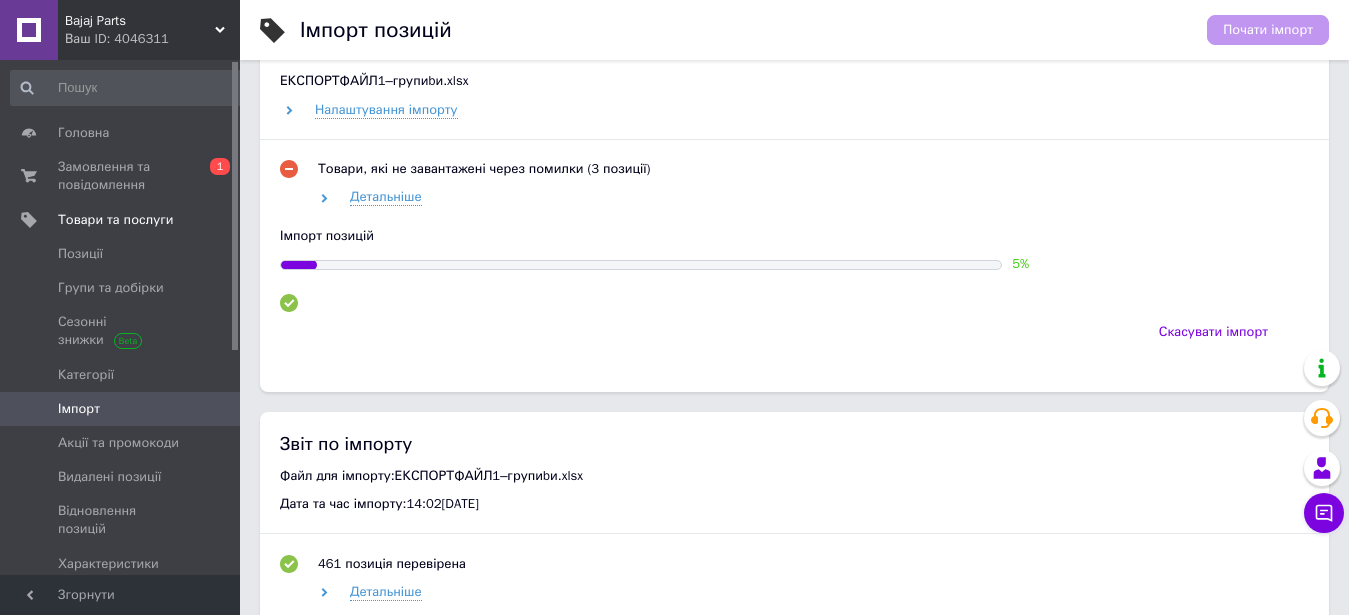 click 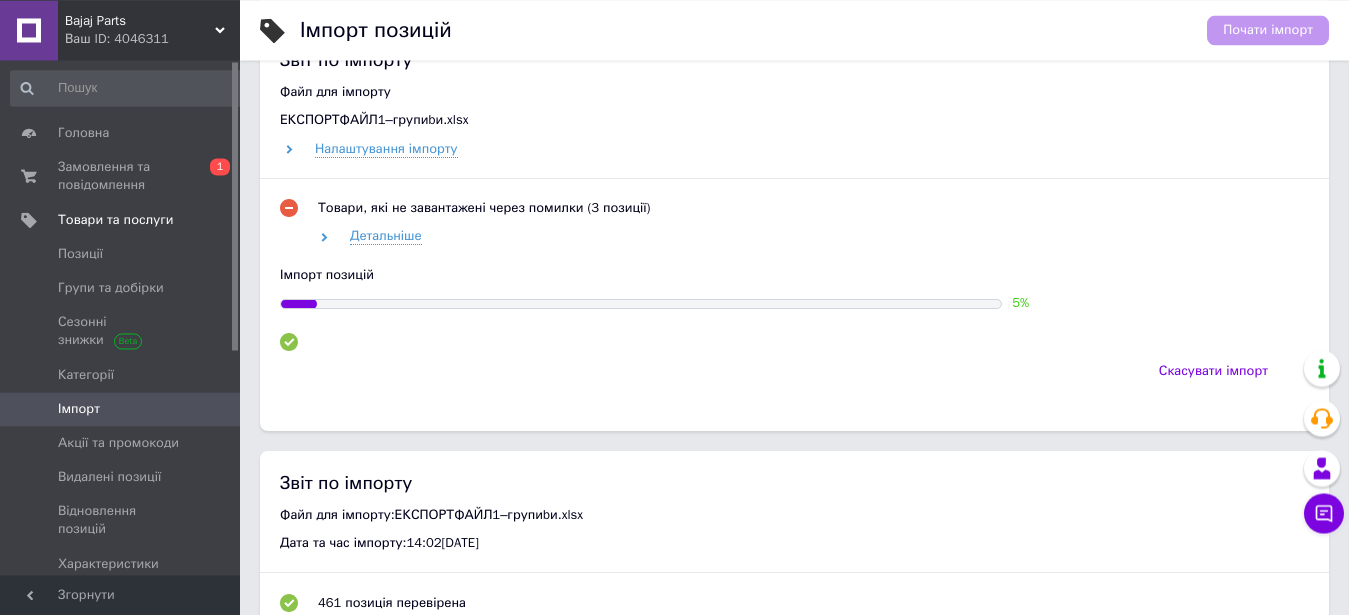scroll, scrollTop: 816, scrollLeft: 0, axis: vertical 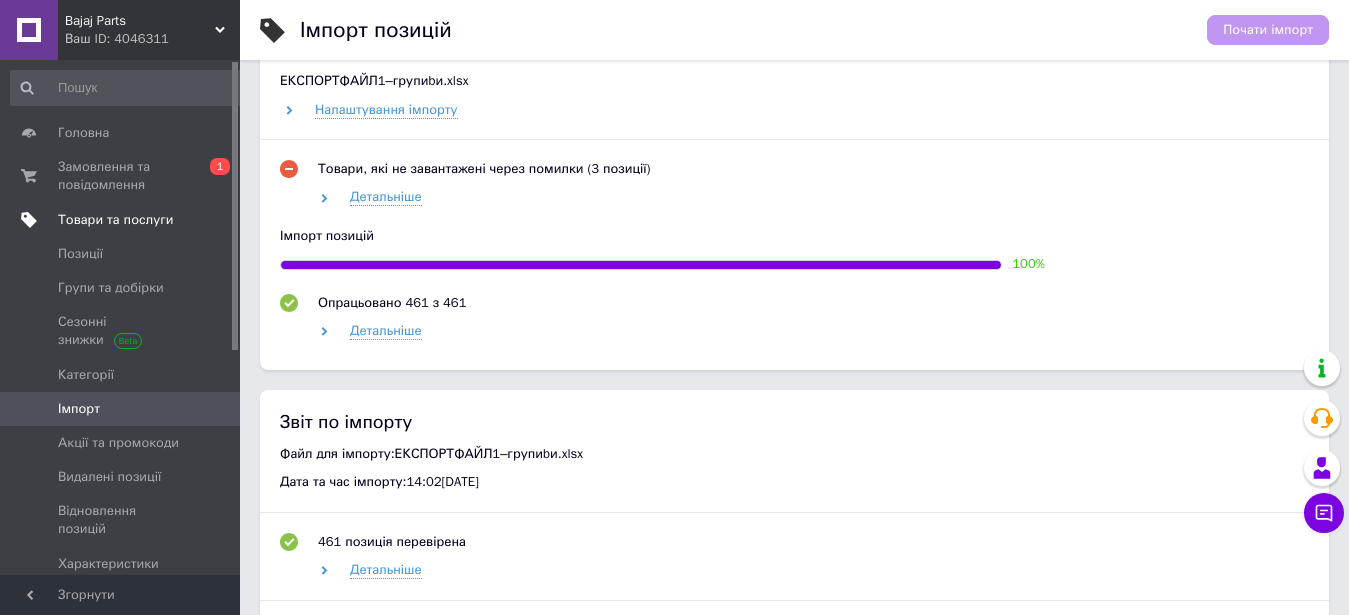 click on "Товари та послуги" at bounding box center [115, 220] 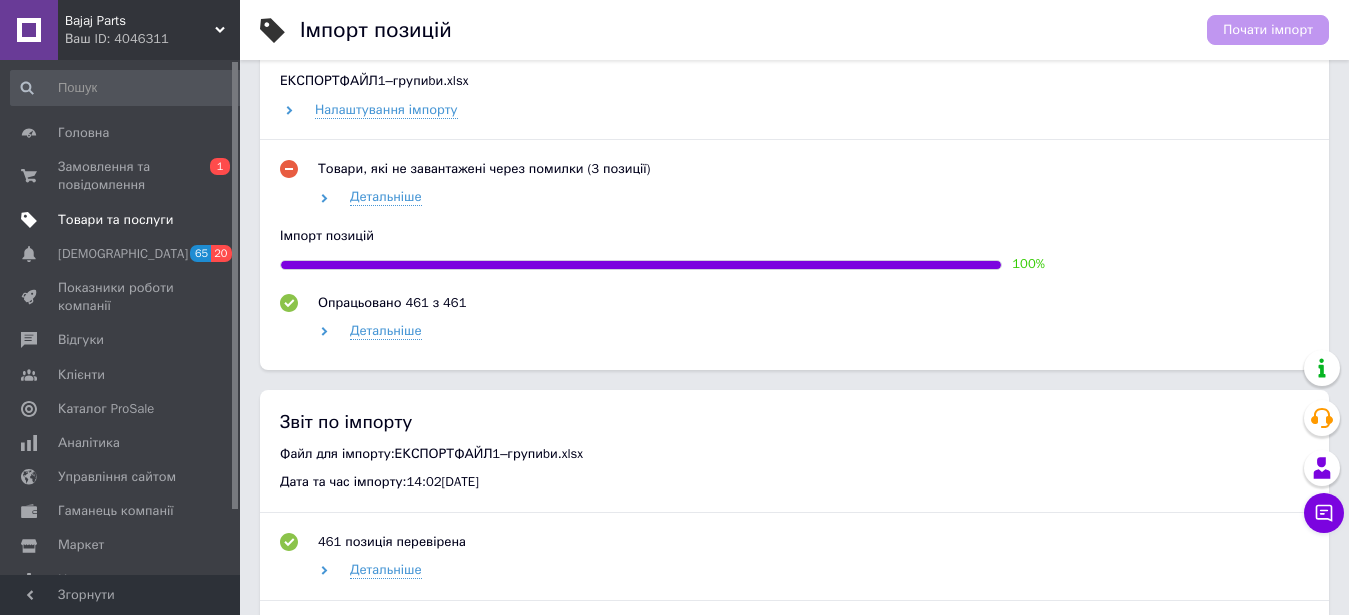 click on "Товари та послуги" at bounding box center (115, 220) 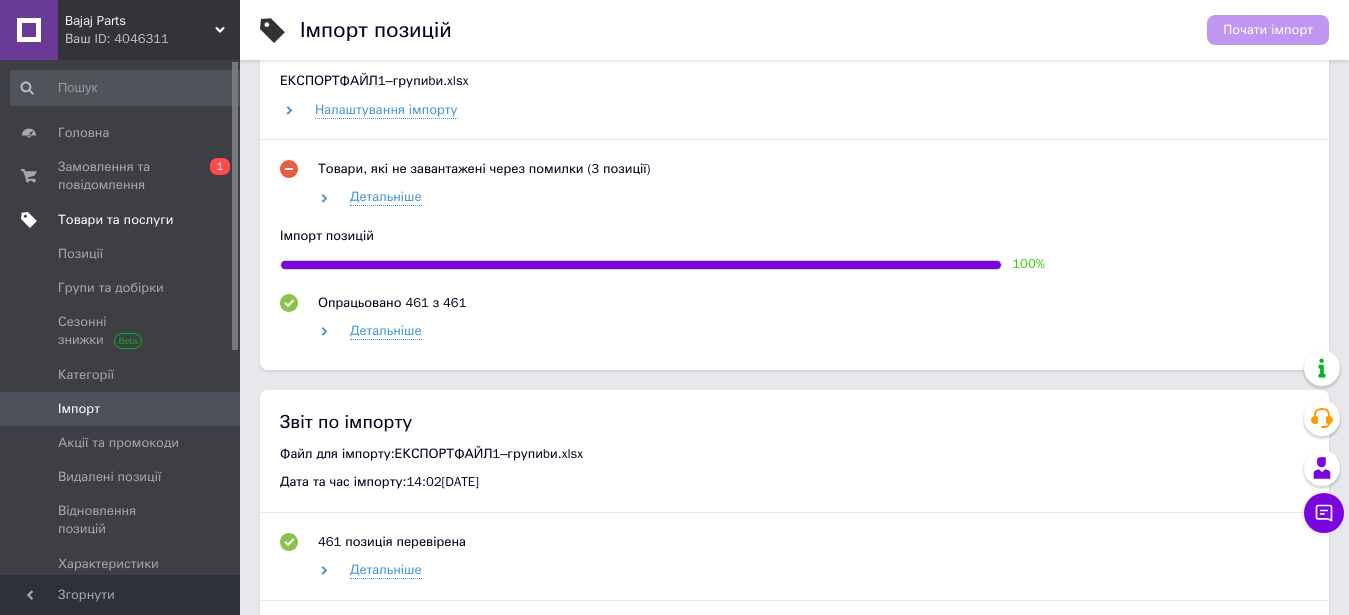 click on "Товари та послуги" at bounding box center (149, 220) 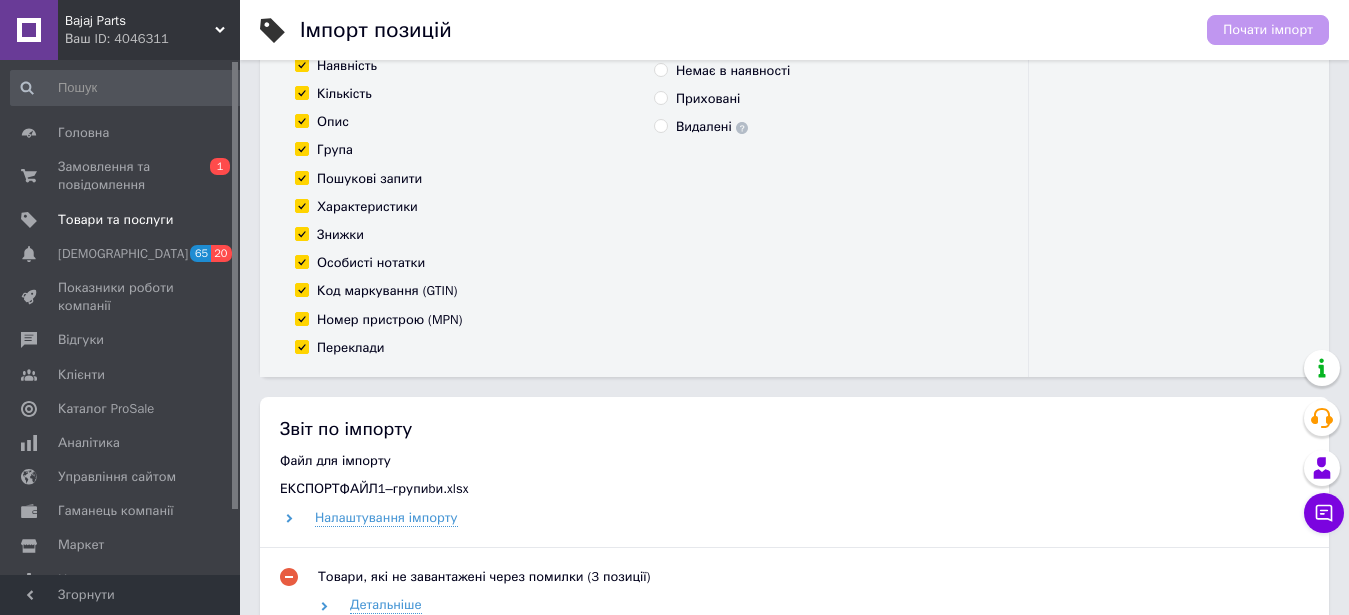 scroll, scrollTop: 0, scrollLeft: 0, axis: both 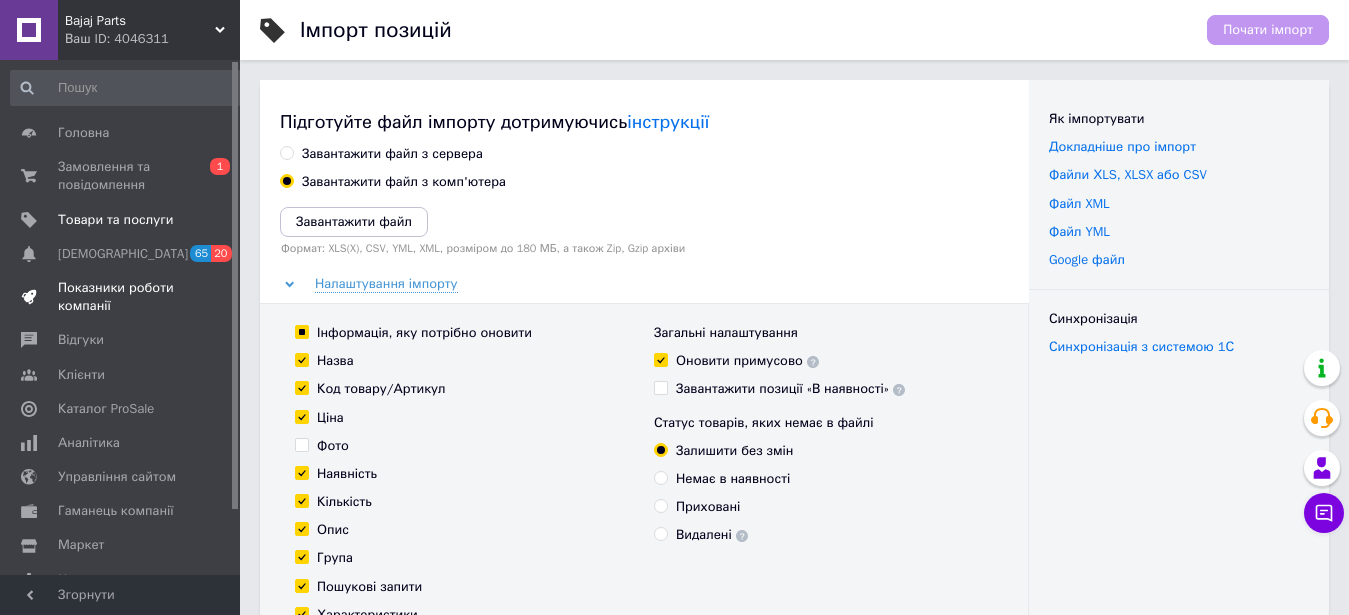 click on "Показники роботи компанії" at bounding box center (121, 297) 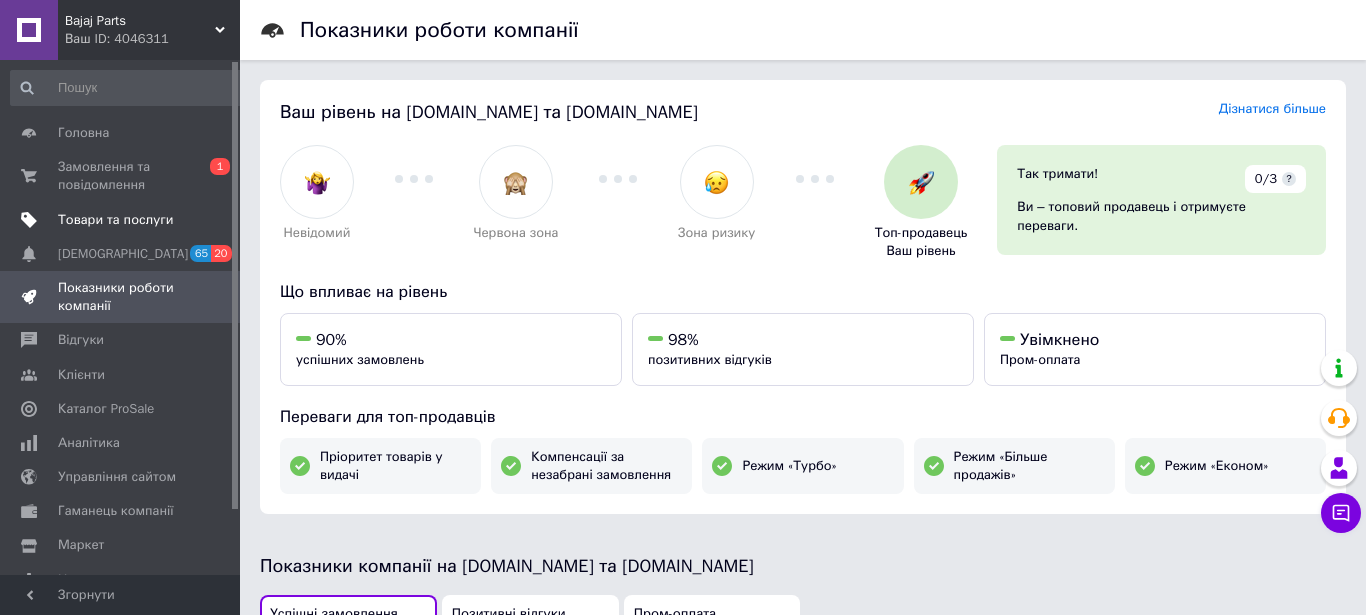 click on "Товари та послуги" at bounding box center (115, 220) 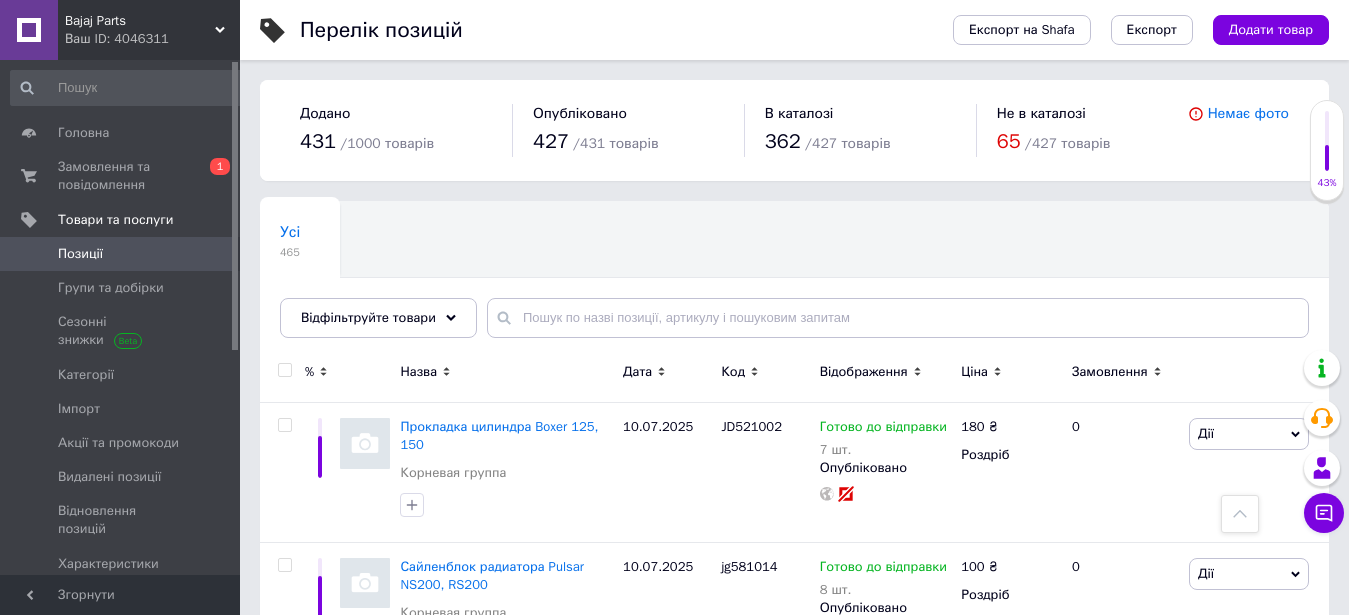 scroll, scrollTop: 408, scrollLeft: 0, axis: vertical 